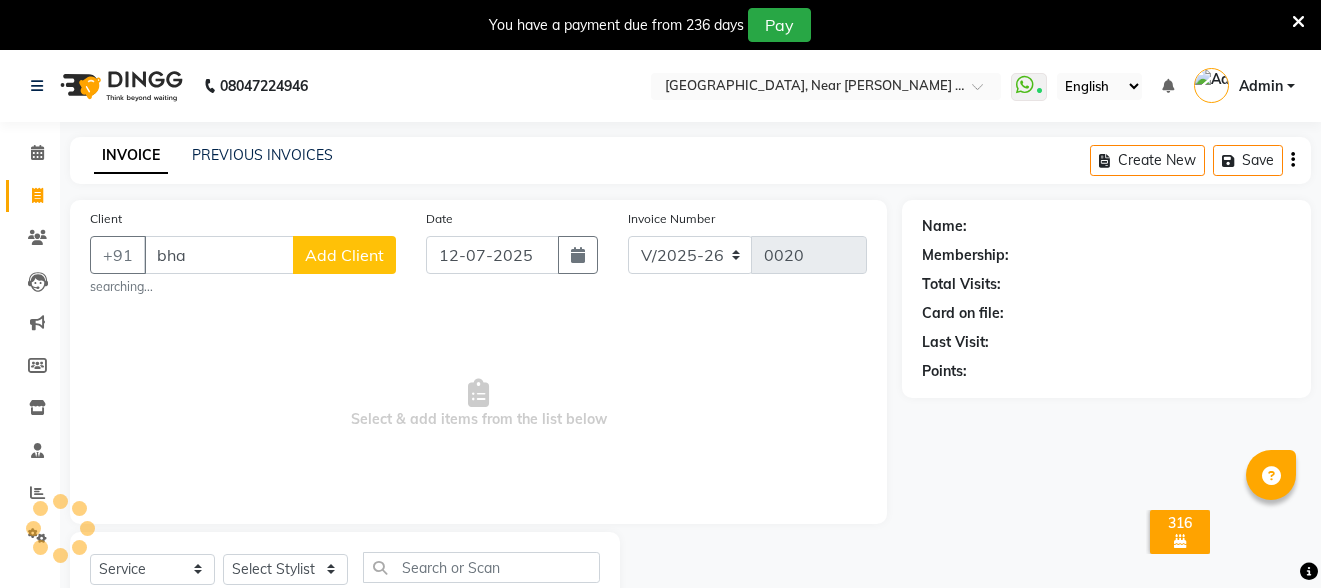 select on "5103" 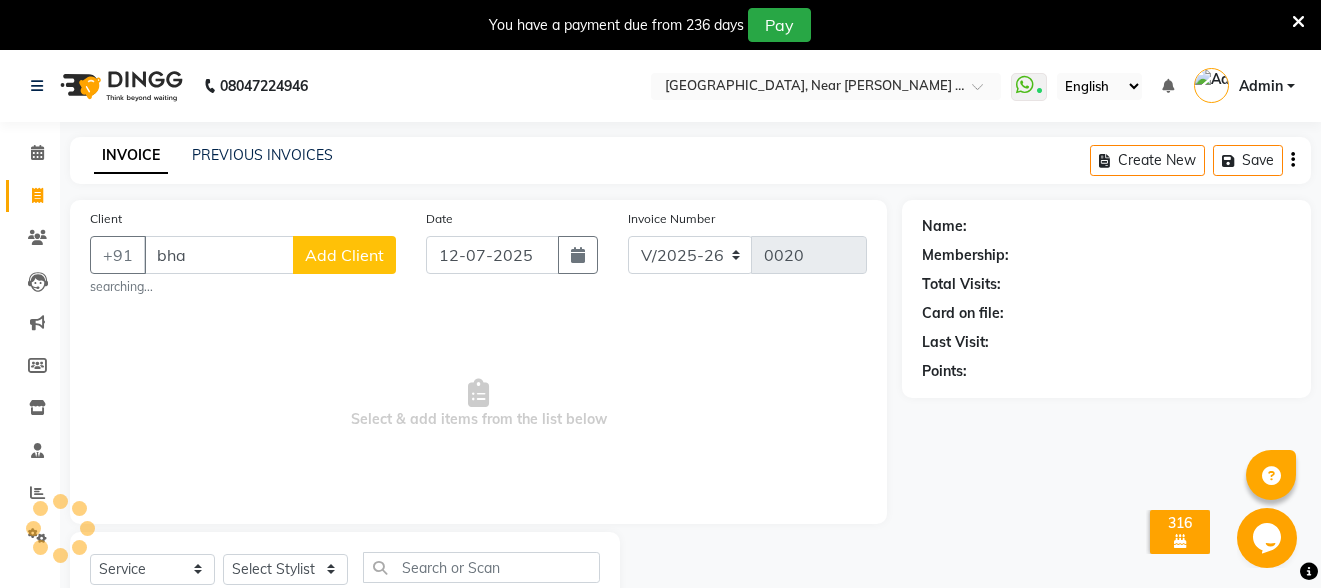 scroll, scrollTop: 0, scrollLeft: 0, axis: both 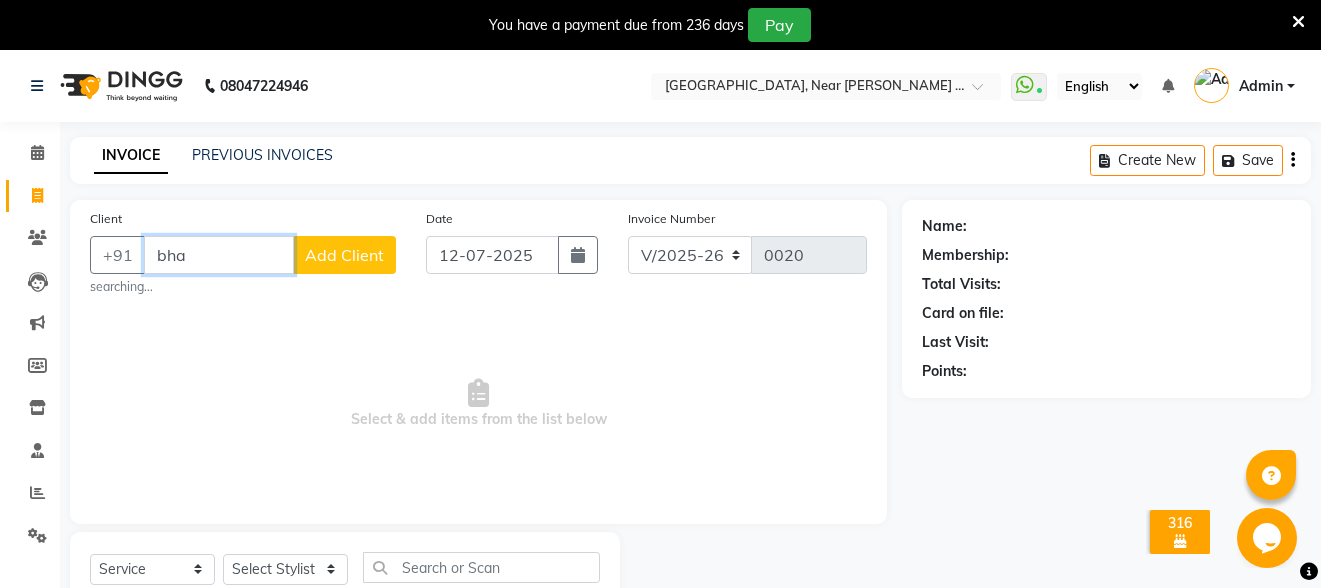 click on "bha" at bounding box center (219, 255) 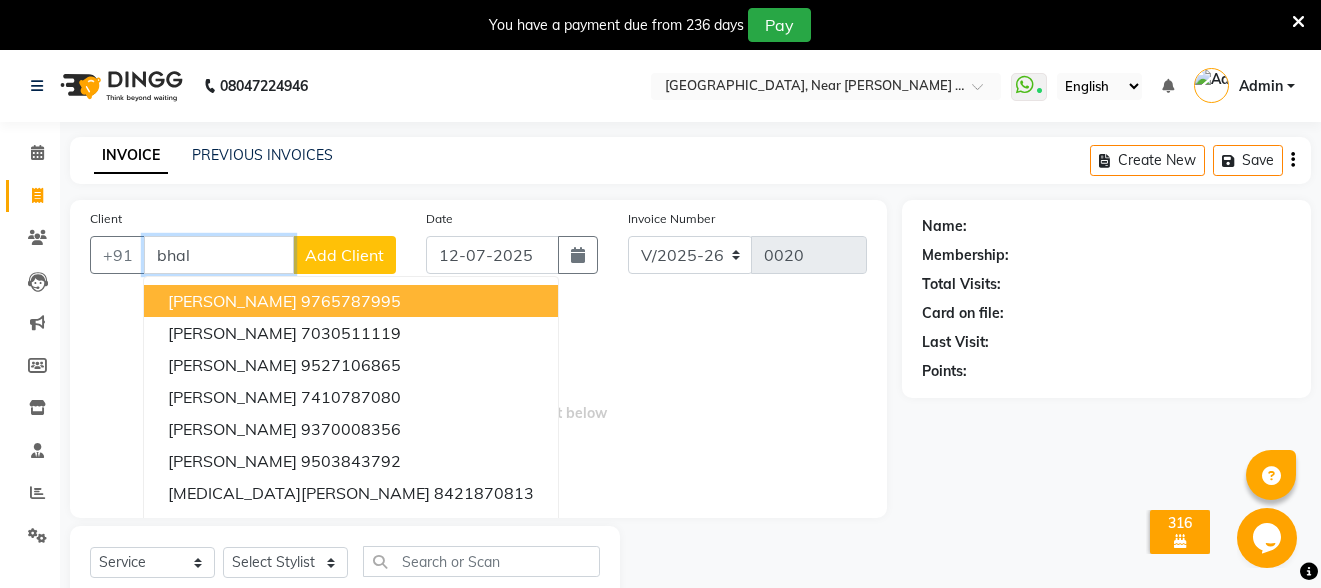 click on "[PERSON_NAME]" at bounding box center [232, 301] 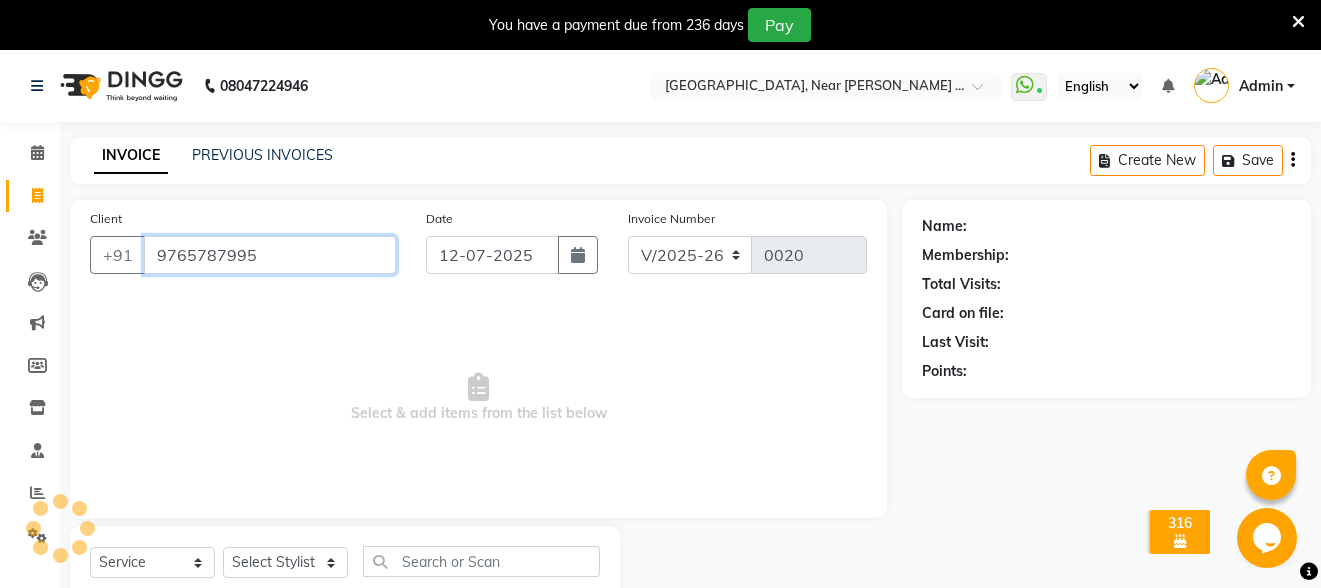 type on "9765787995" 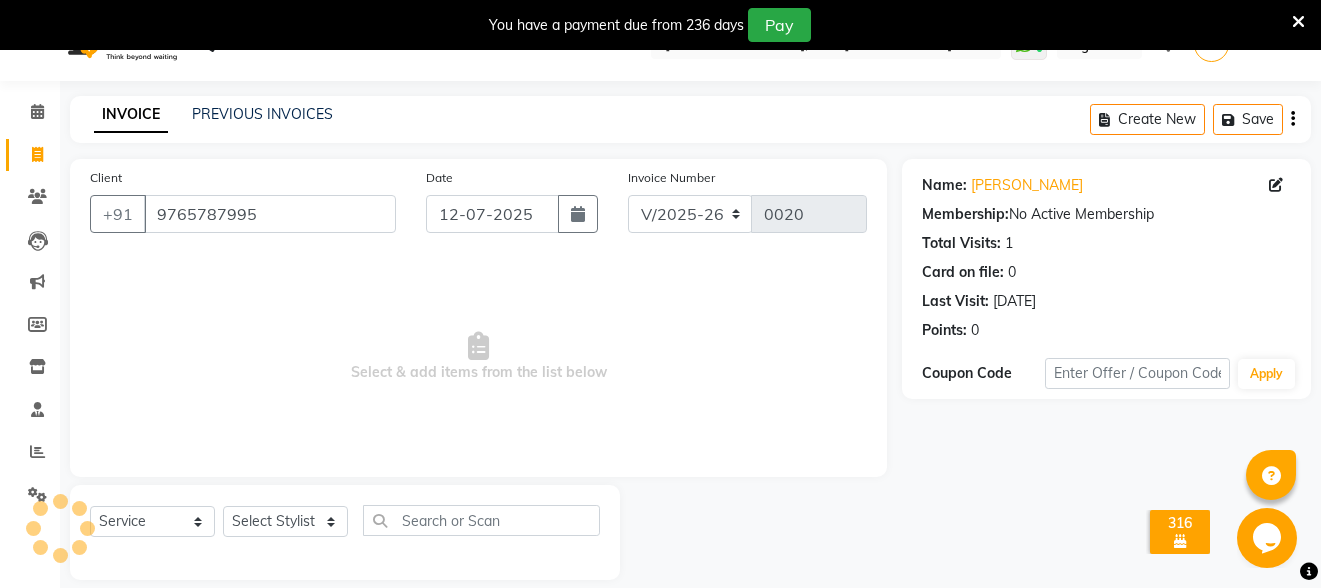 scroll, scrollTop: 63, scrollLeft: 0, axis: vertical 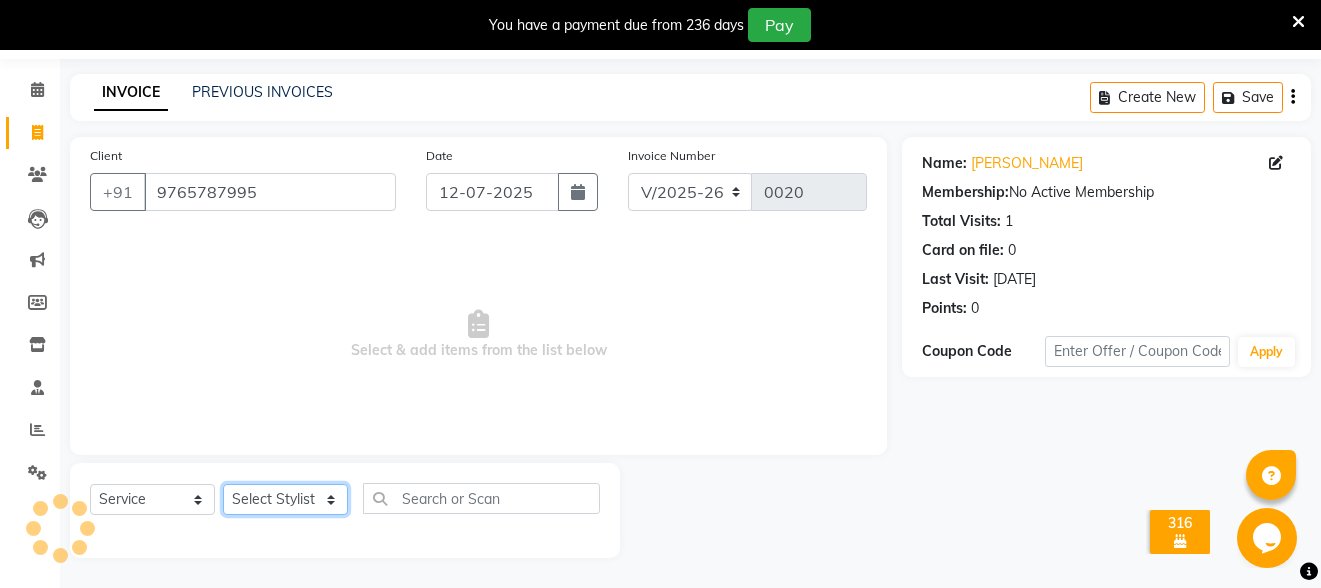 click on "Select Stylist Akshay Kalpana Mahesh [PERSON_NAME] Pornima [PERSON_NAME] Sheetal  Tulsi" 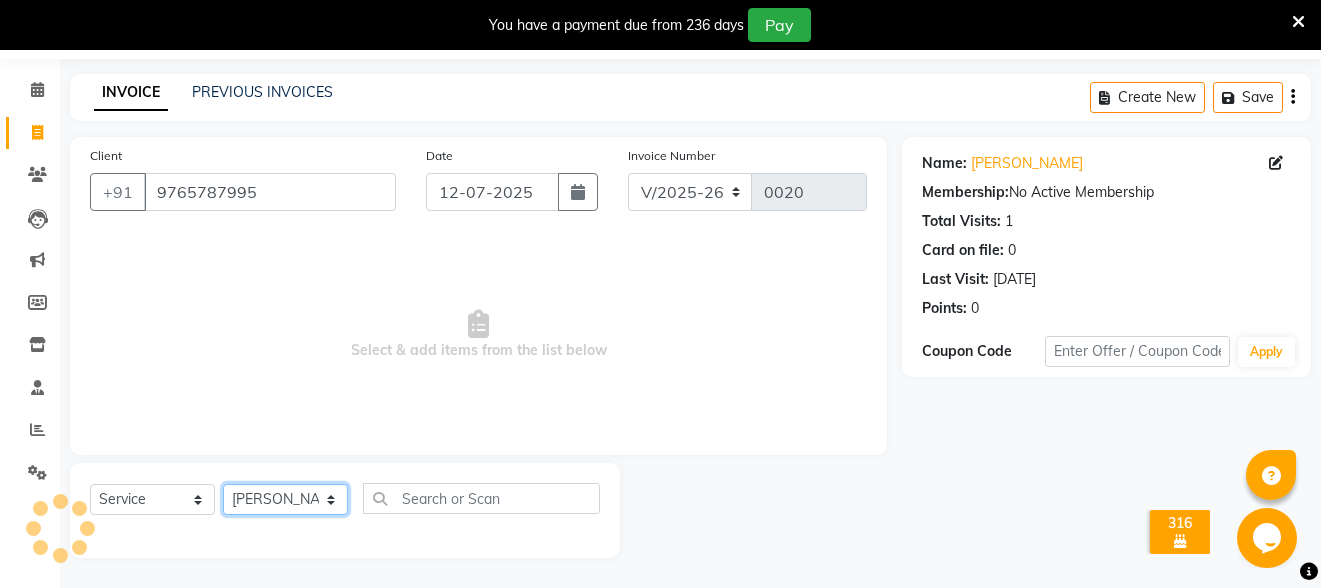 click on "Select Stylist Akshay Kalpana Mahesh [PERSON_NAME] Pornima [PERSON_NAME] Sheetal  Tulsi" 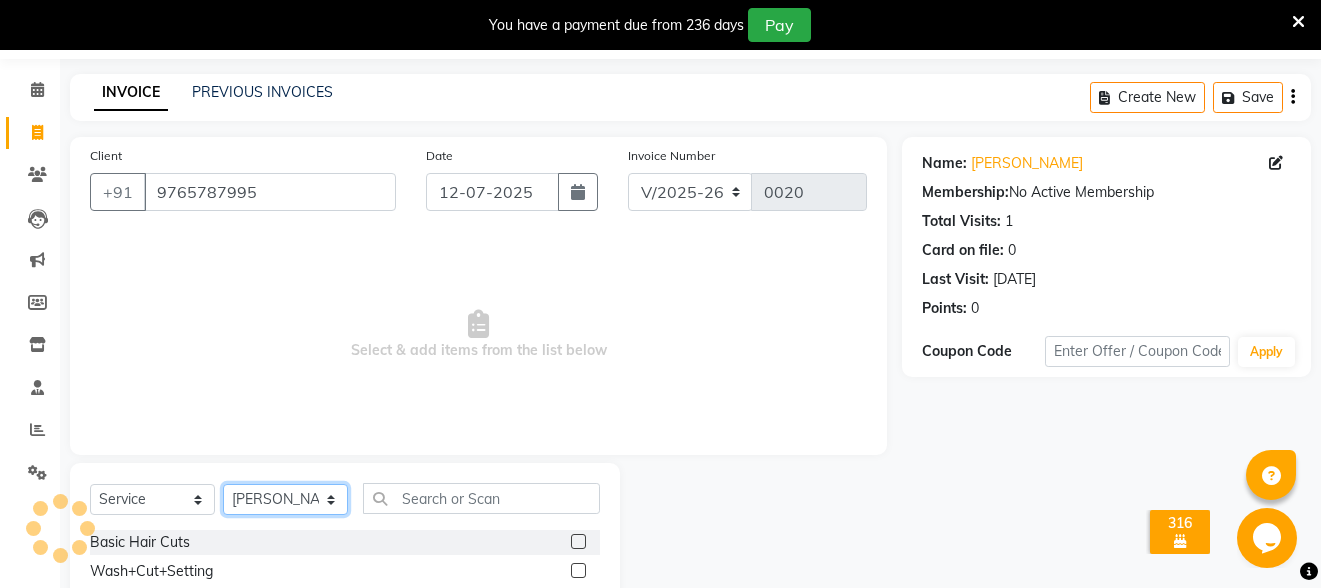 click on "Select Stylist Akshay Kalpana Mahesh [PERSON_NAME] Pornima [PERSON_NAME] Sheetal  Tulsi" 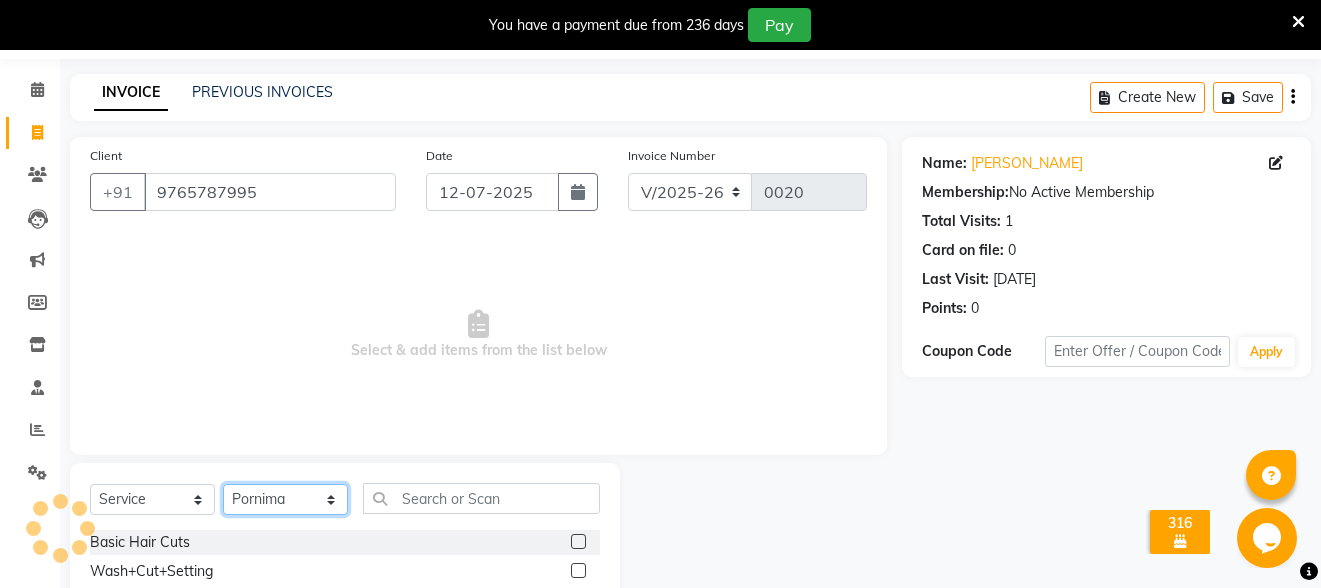 click on "Select Stylist Akshay Kalpana Mahesh [PERSON_NAME] Pornima [PERSON_NAME] Sheetal  Tulsi" 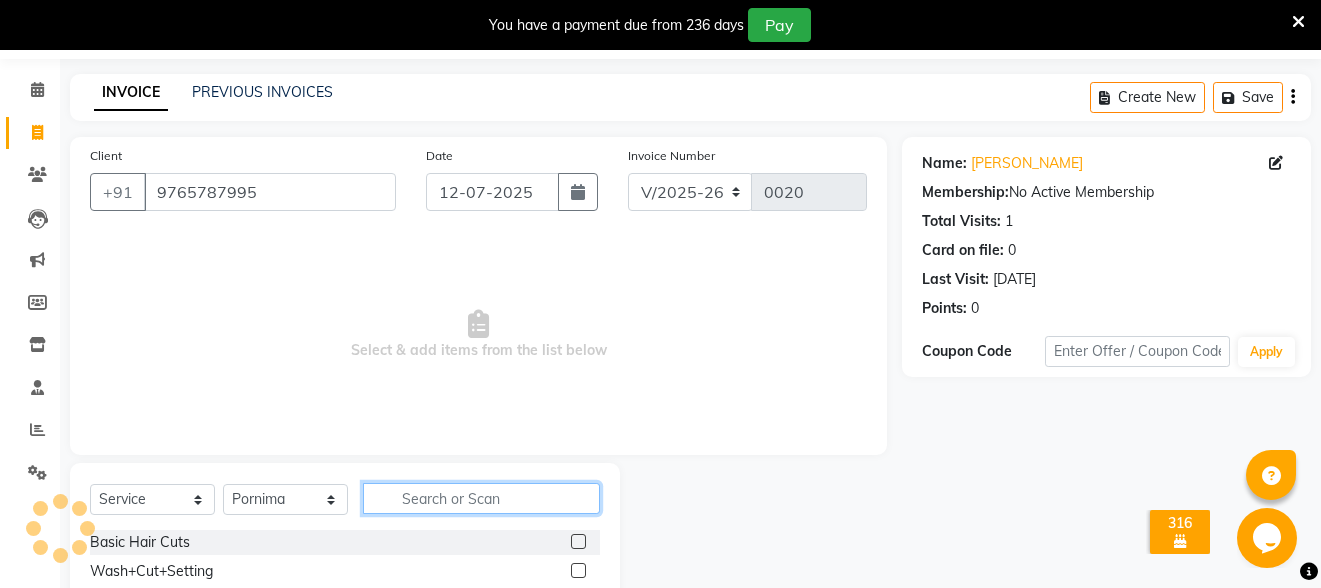 click 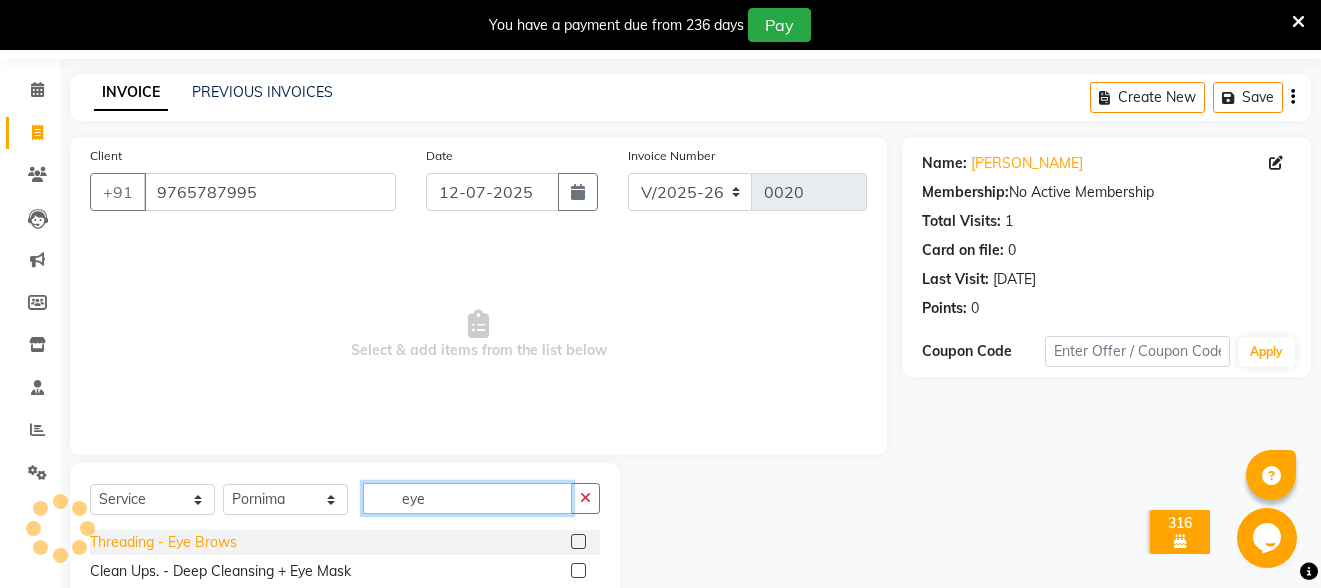 type on "eye" 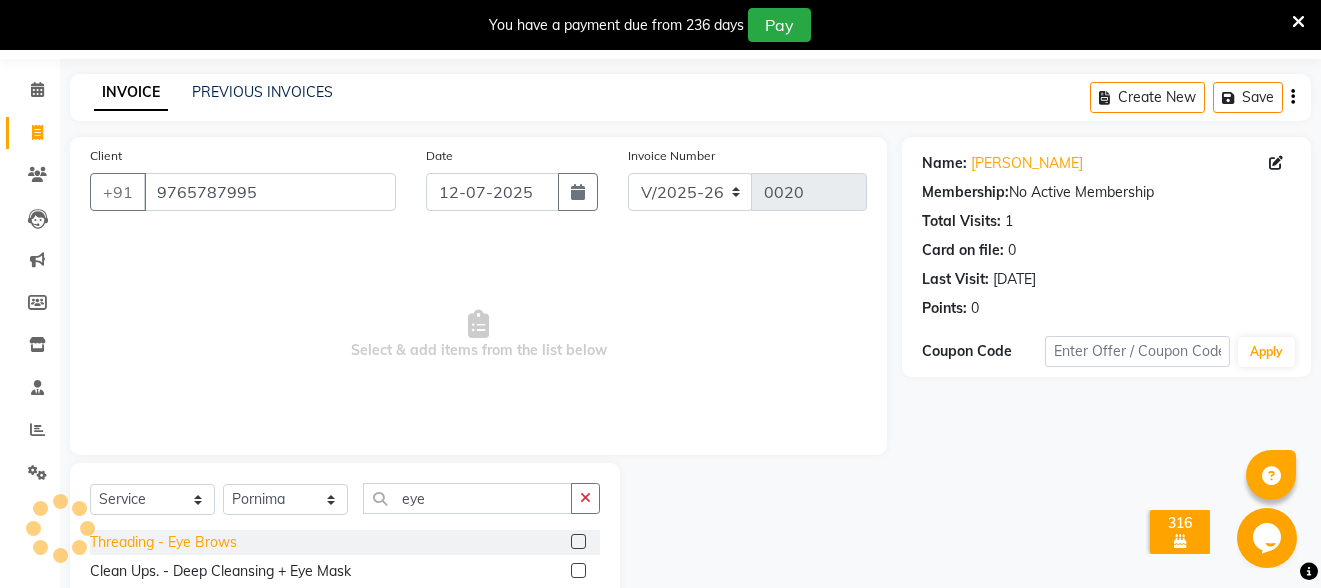 click on "Threading -    Eye Brows" 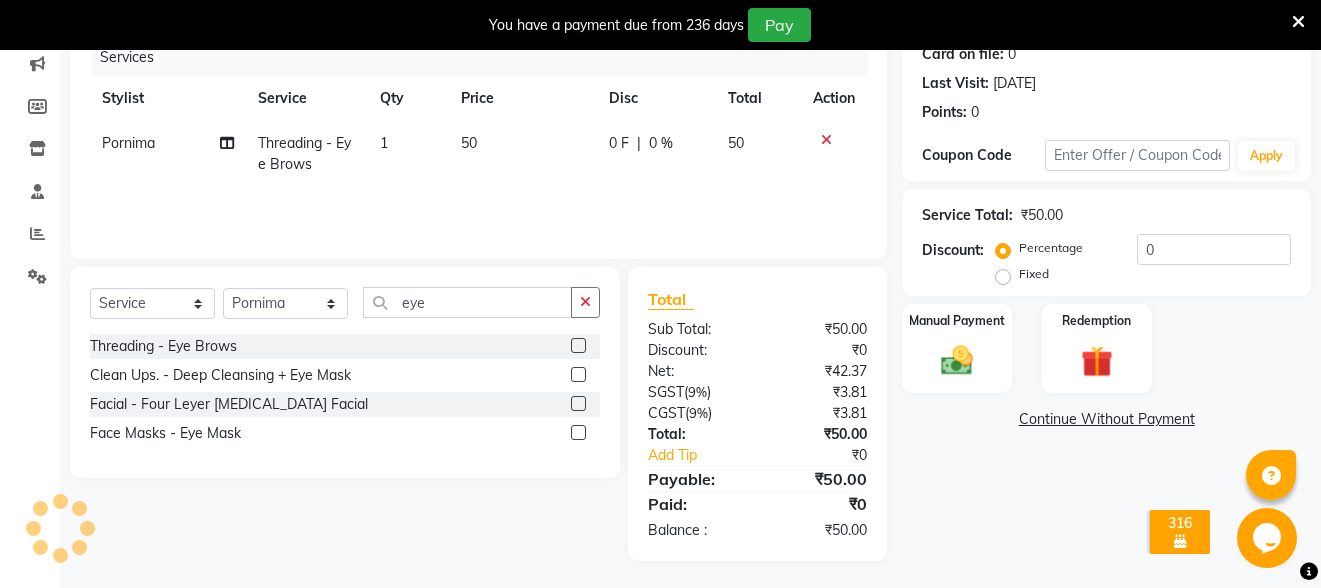 scroll, scrollTop: 262, scrollLeft: 0, axis: vertical 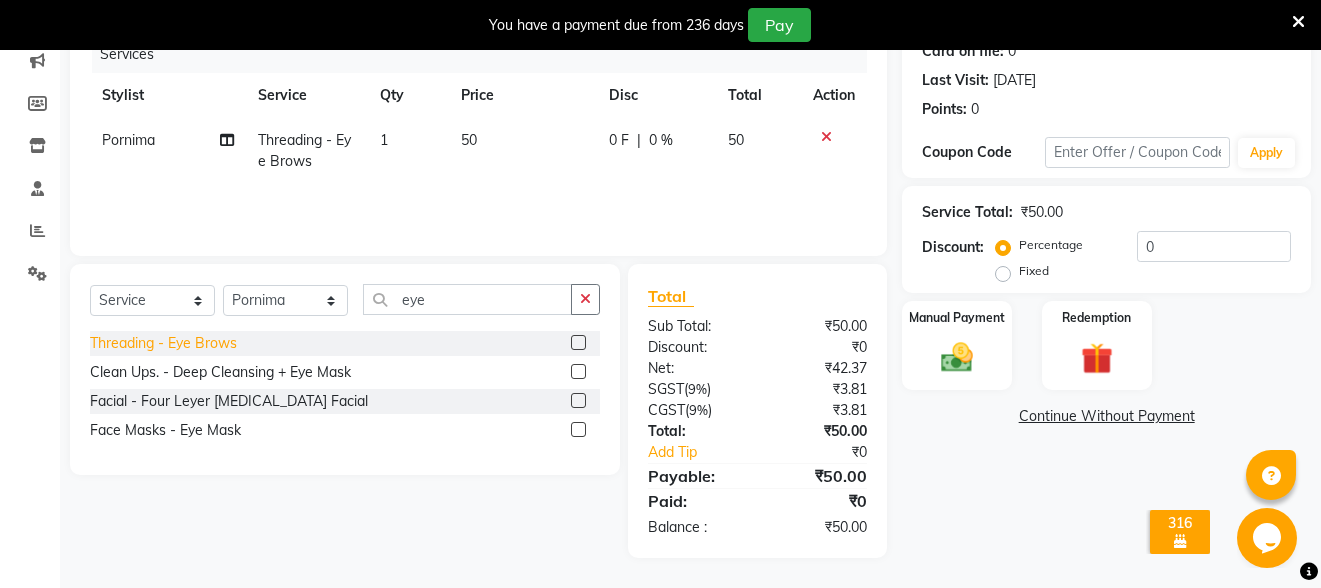 click on "Threading -    Eye Brows" 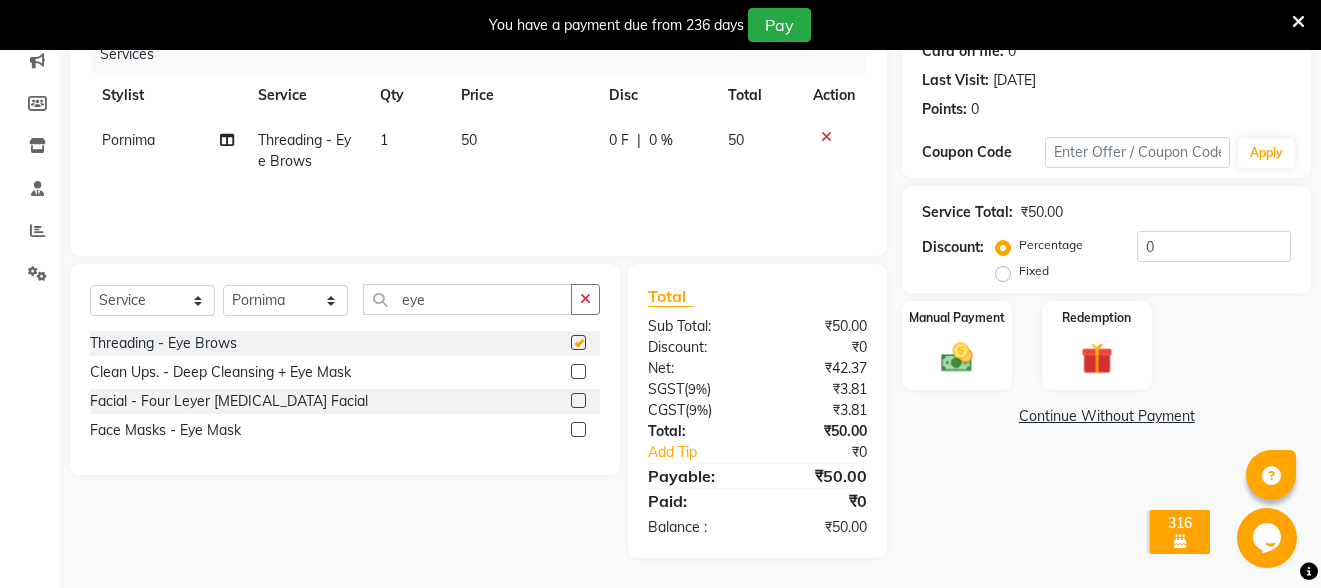 checkbox on "false" 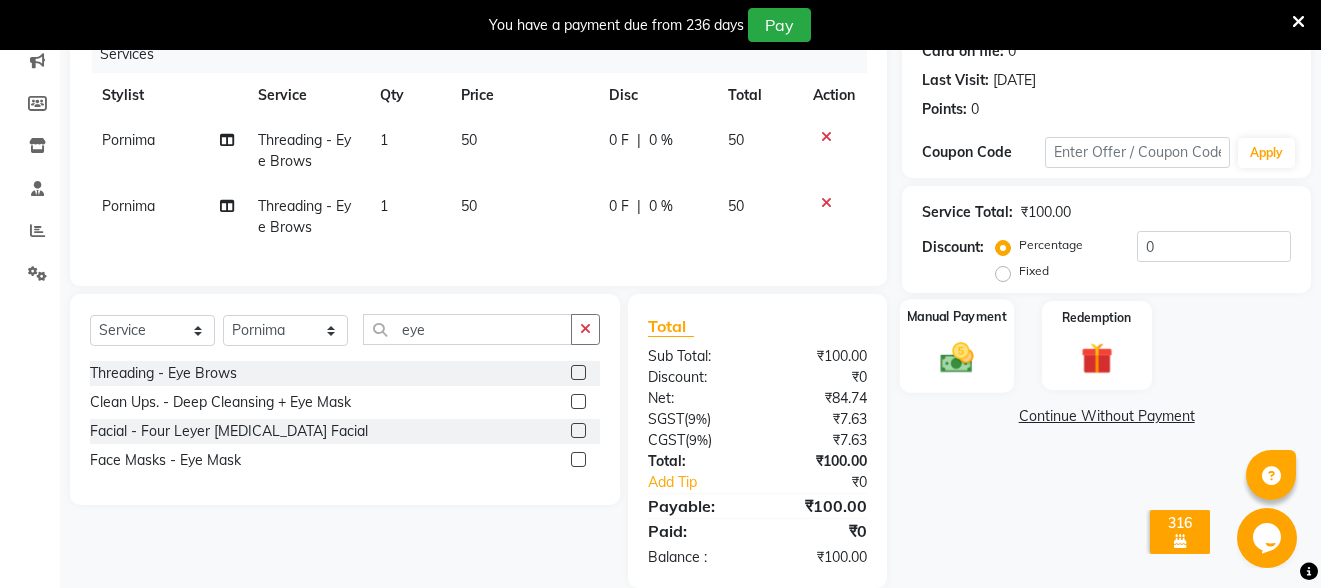 click 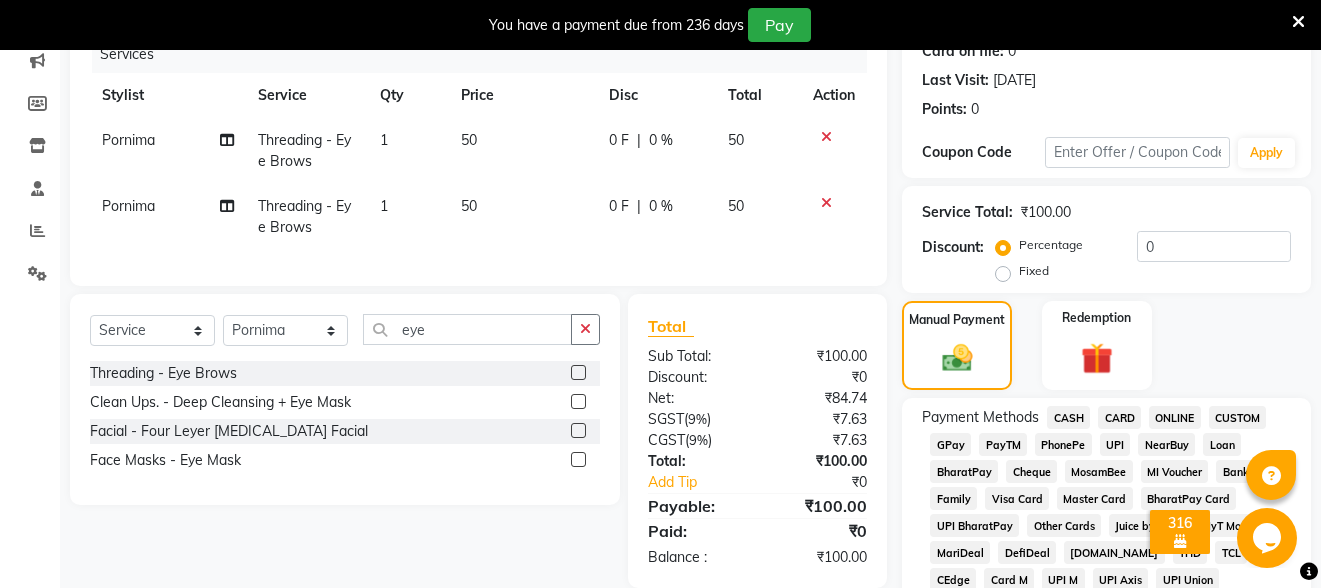click on "CASH" 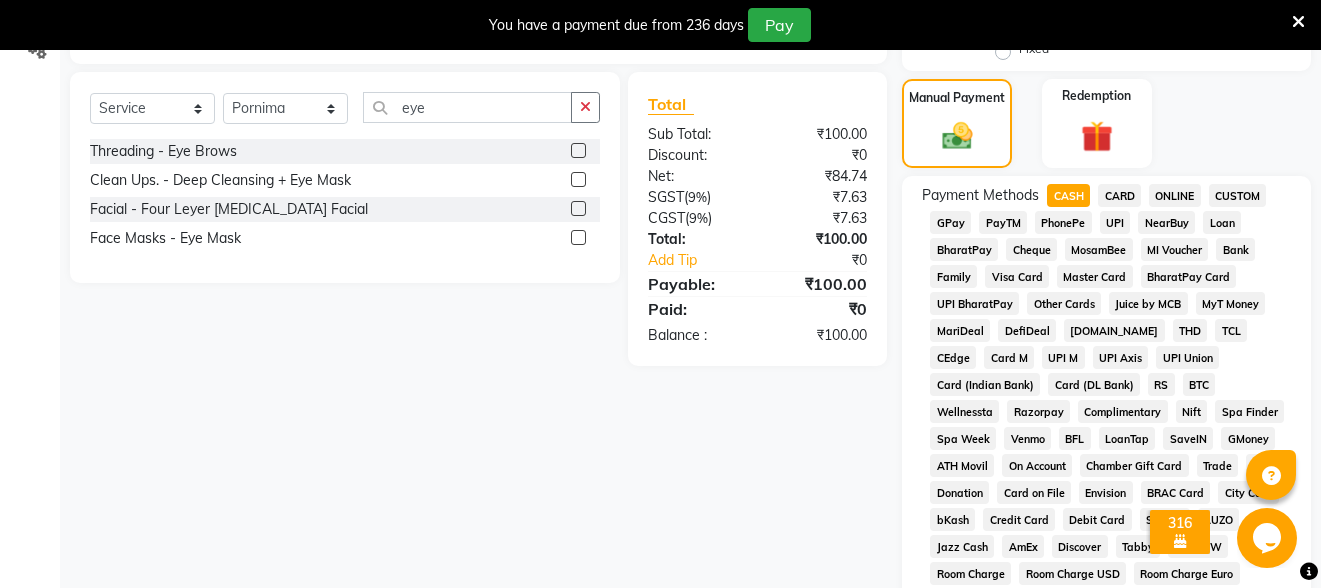 scroll, scrollTop: 289, scrollLeft: 0, axis: vertical 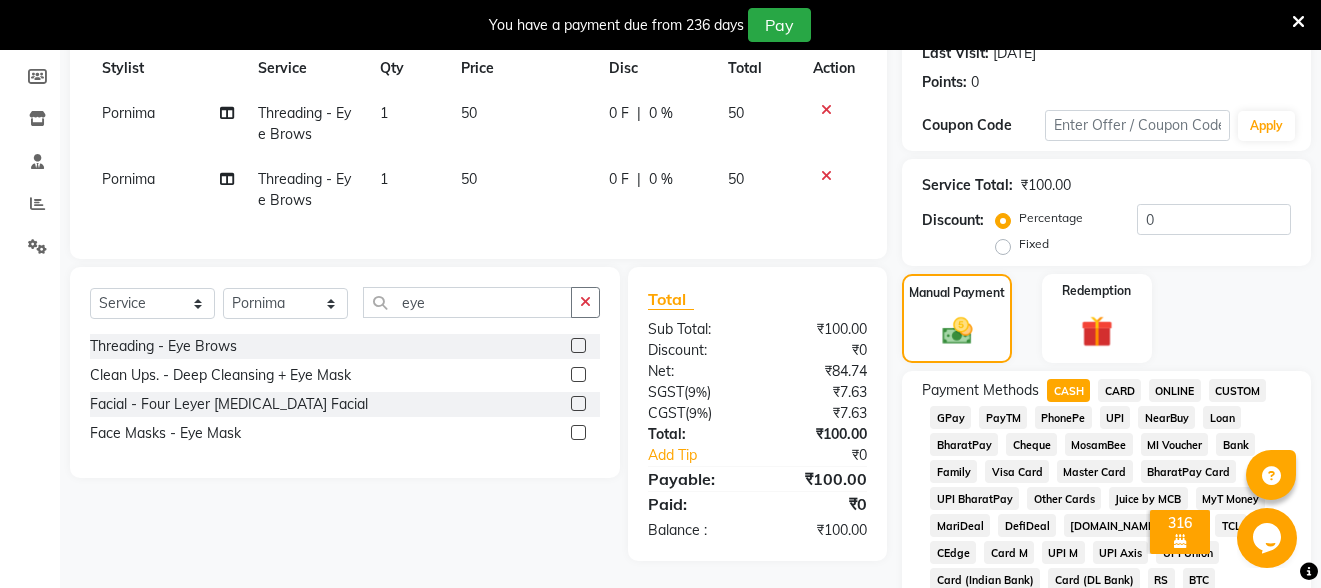 click on "ONLINE" 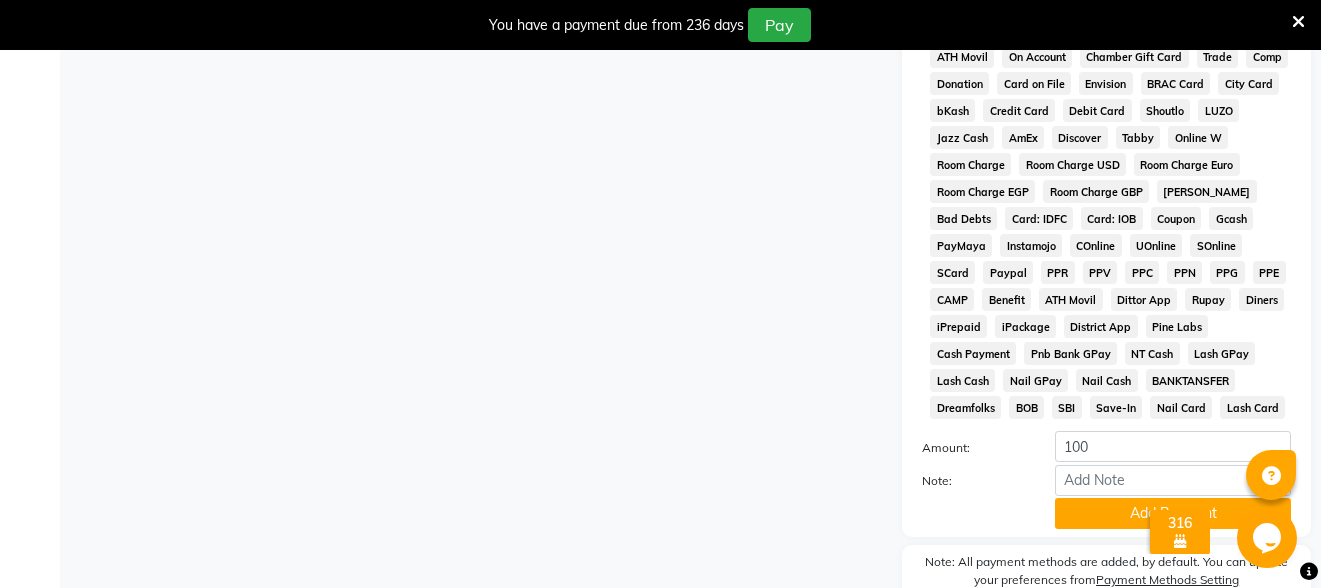 scroll, scrollTop: 989, scrollLeft: 0, axis: vertical 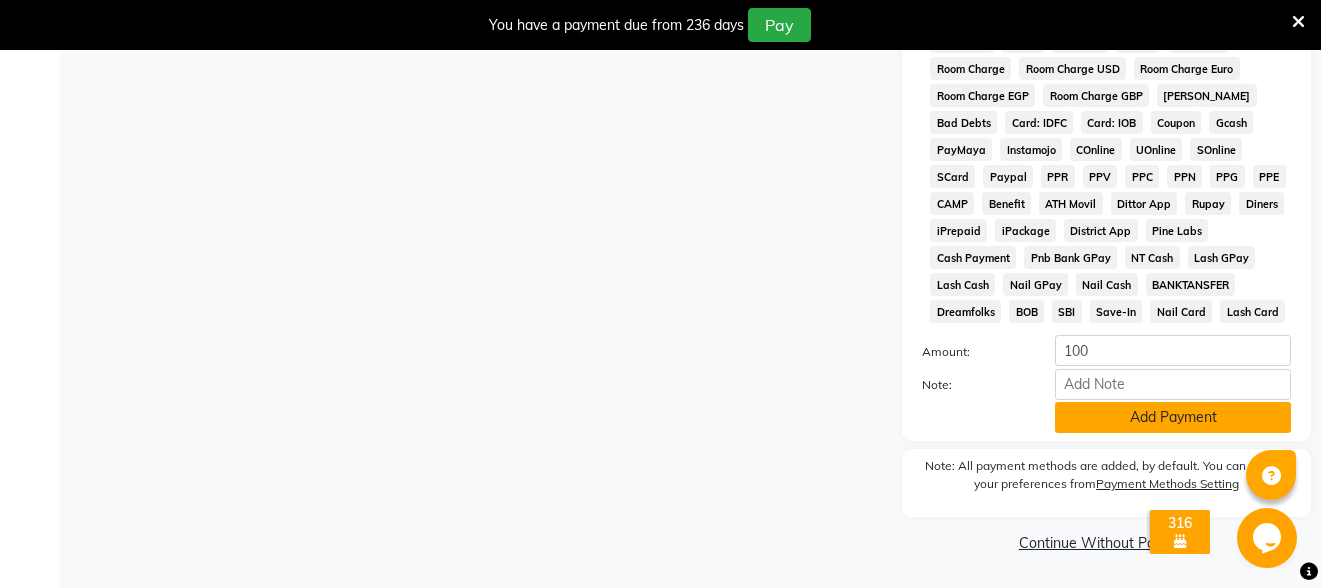 click on "Add Payment" 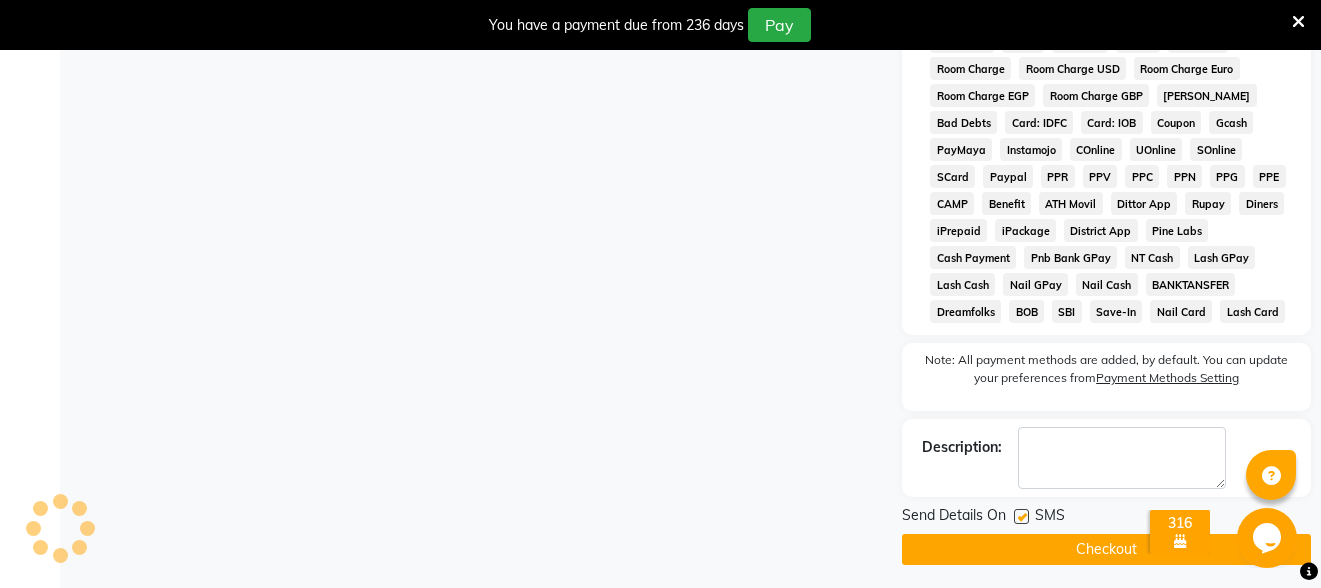 click on "×
316
All Customers with Valid Birthdays
OK No Cancel" at bounding box center [1179, 535] 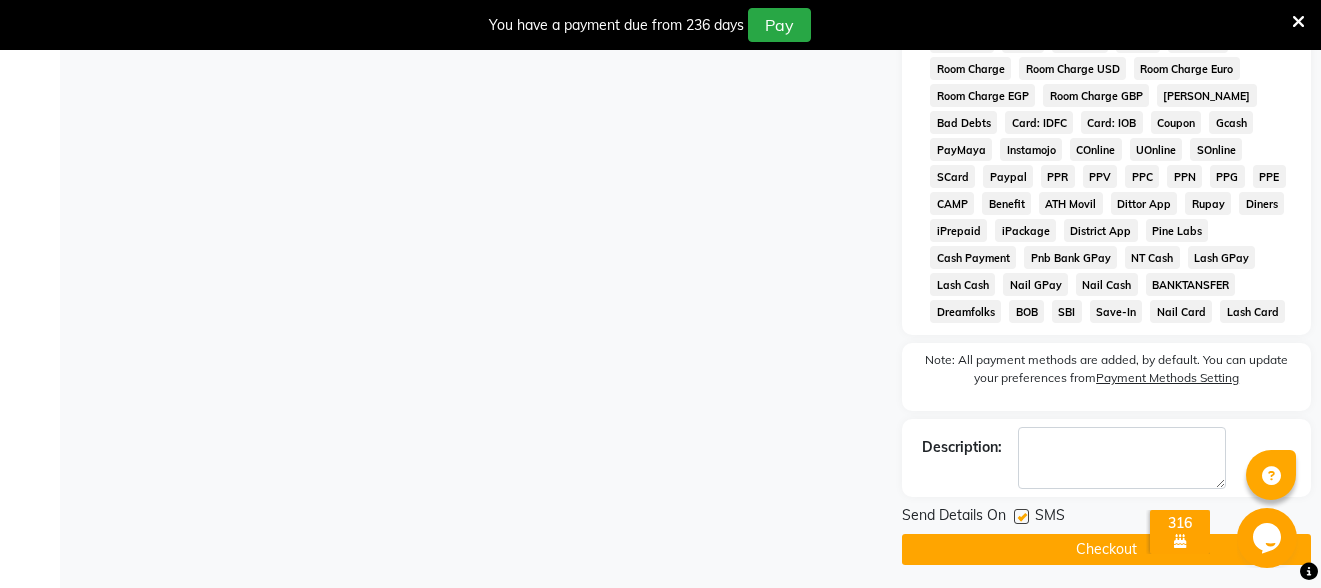 click on "×
316
All Customers with Valid Birthdays
OK No Cancel" at bounding box center [1179, 535] 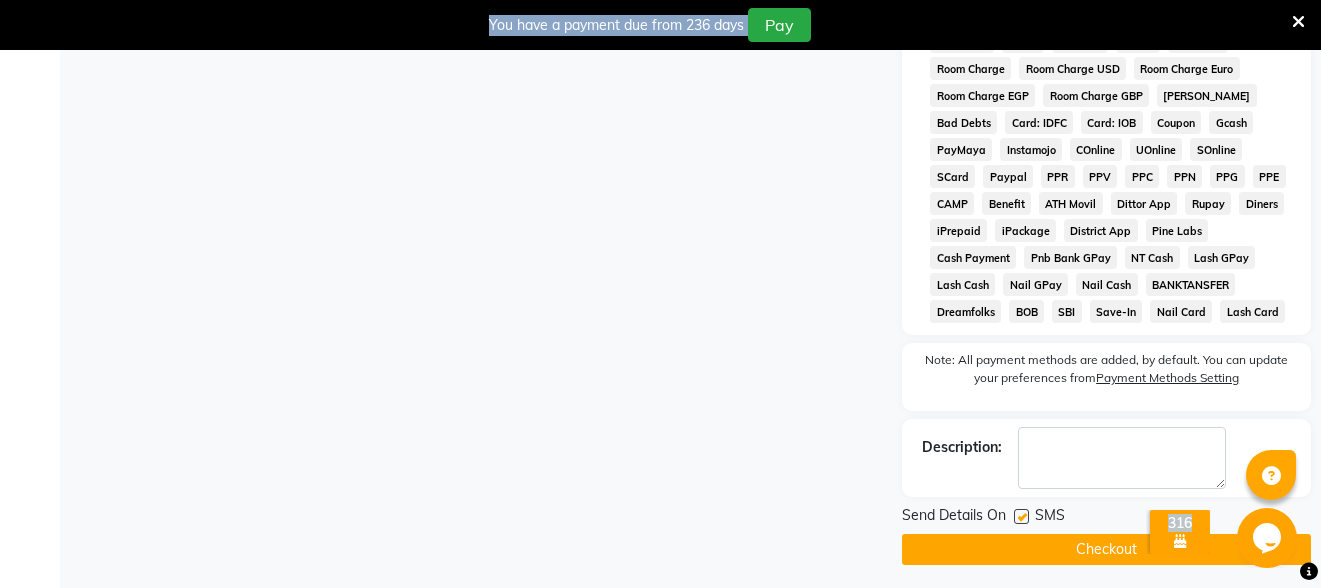 click on "08047224946 Select Location × [GEOGRAPHIC_DATA] Style Plaza, Near [PERSON_NAME] Bakery  WhatsApp Status  ✕ Status:  Connected Recent Service Activity: [DATE]     04:02 PM English ENGLISH Español العربية मराठी हिंदी ગુજરાતી தமிழ் 中文 Notifications nothing to show Admin Manage Profile Change Password Sign out  Version:3.15.4  ☀ BOMBAY STYLE PLAZA, Near [PERSON_NAME] Bakery  Calendar  Invoice  Clients  Leads   Marketing  Members  Inventory  Staff  Reports  Settings Completed InProgress Upcoming Dropped Tentative Check-In Confirm Bookings Generate Report Segments Page Builder INVOICE PREVIOUS INVOICES Create New   Save  Client [PHONE_NUMBER] Date [DATE] Invoice Number V/2025 V/[PHONE_NUMBER] Services Stylist Service Qty Price Disc Total Action Pornima Threading -    Eye Brows 1 50 0 F | 0 % 50 Pornima Threading -    Eye Brows 1 50 0 F | 0 % 50 Select  Service  Product  Membership  Package Voucher Prepaid Gift Card  Select Stylist Akshay Kalpana Mahesh Mohini  eye" at bounding box center (660, -645) 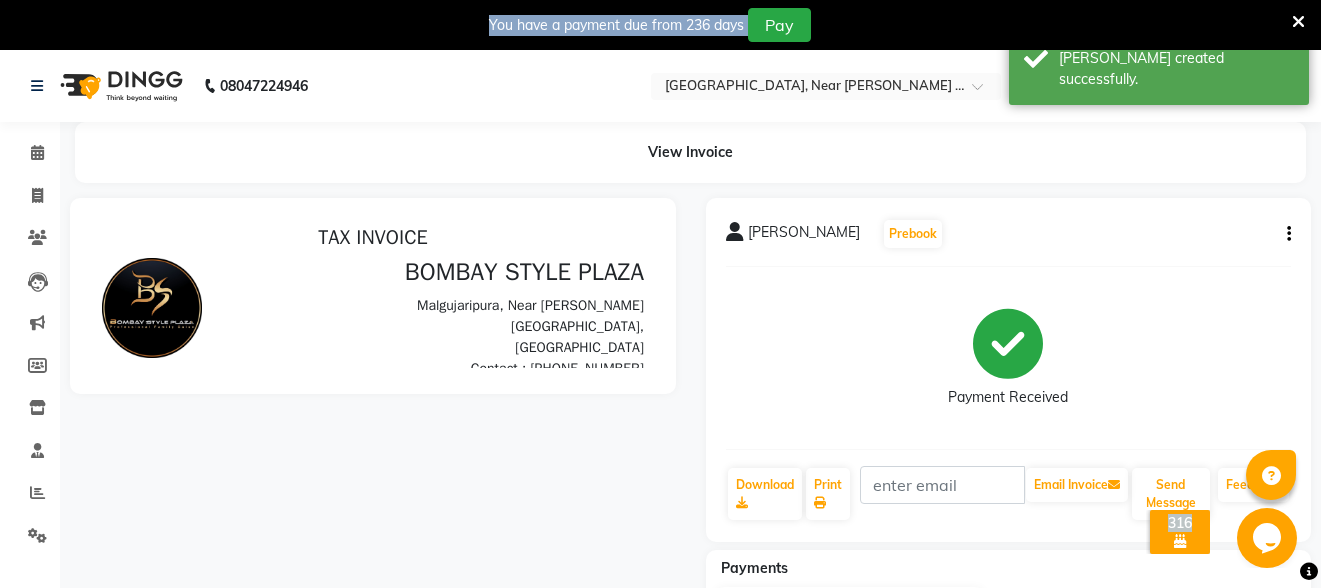 scroll, scrollTop: 0, scrollLeft: 0, axis: both 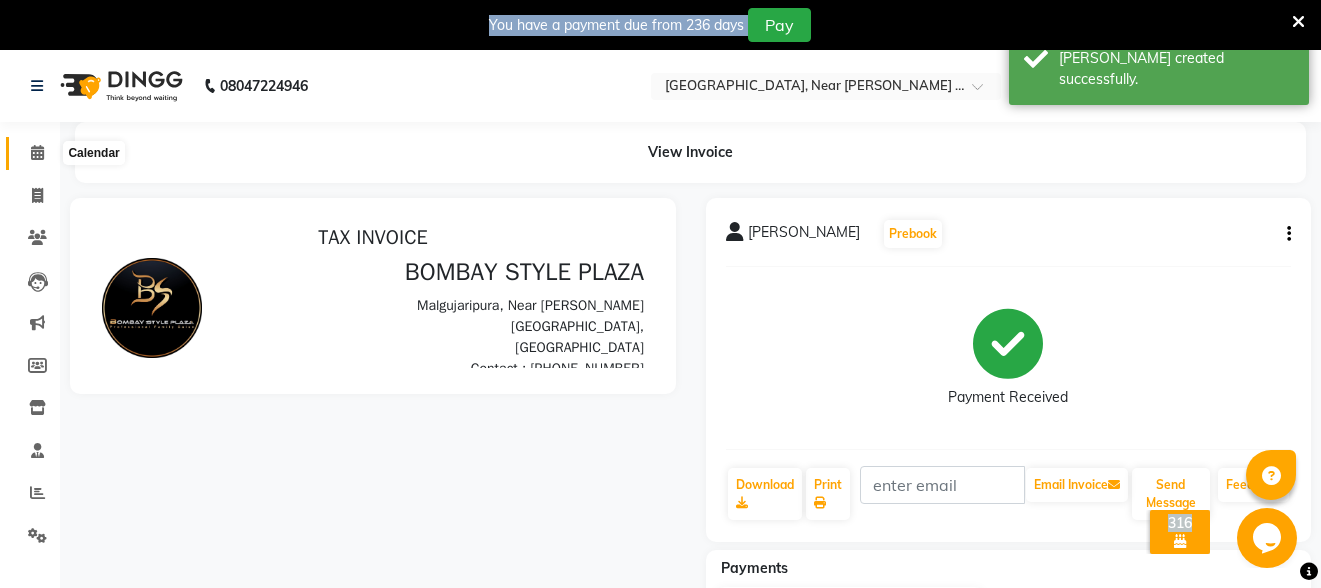 click 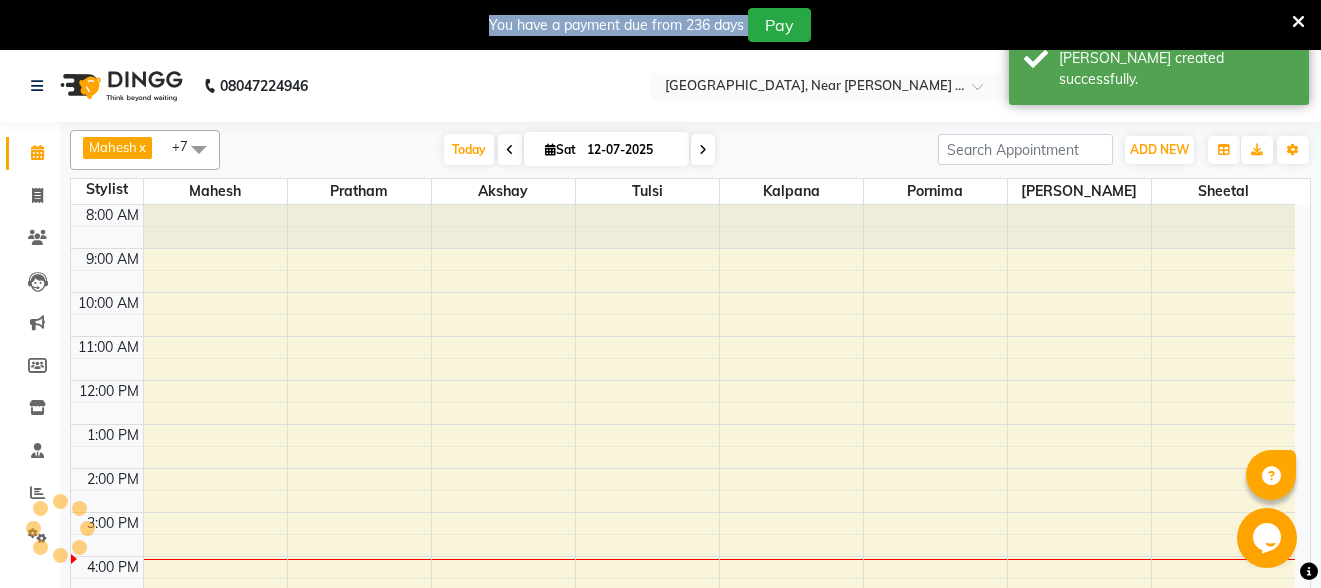 scroll, scrollTop: 0, scrollLeft: 0, axis: both 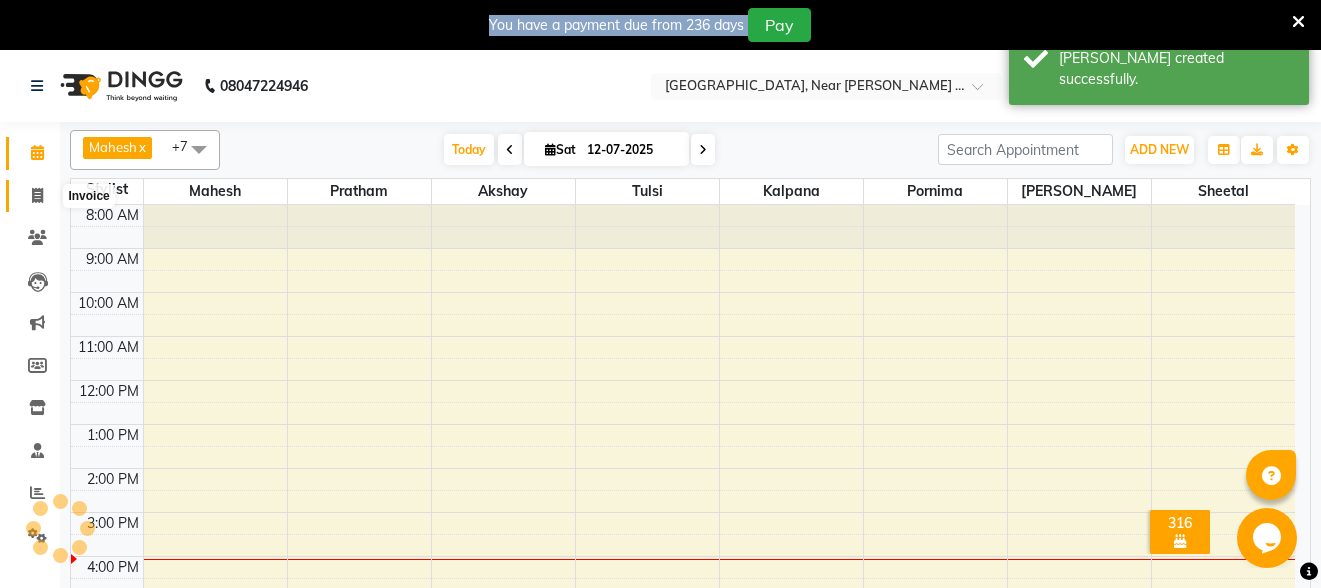click 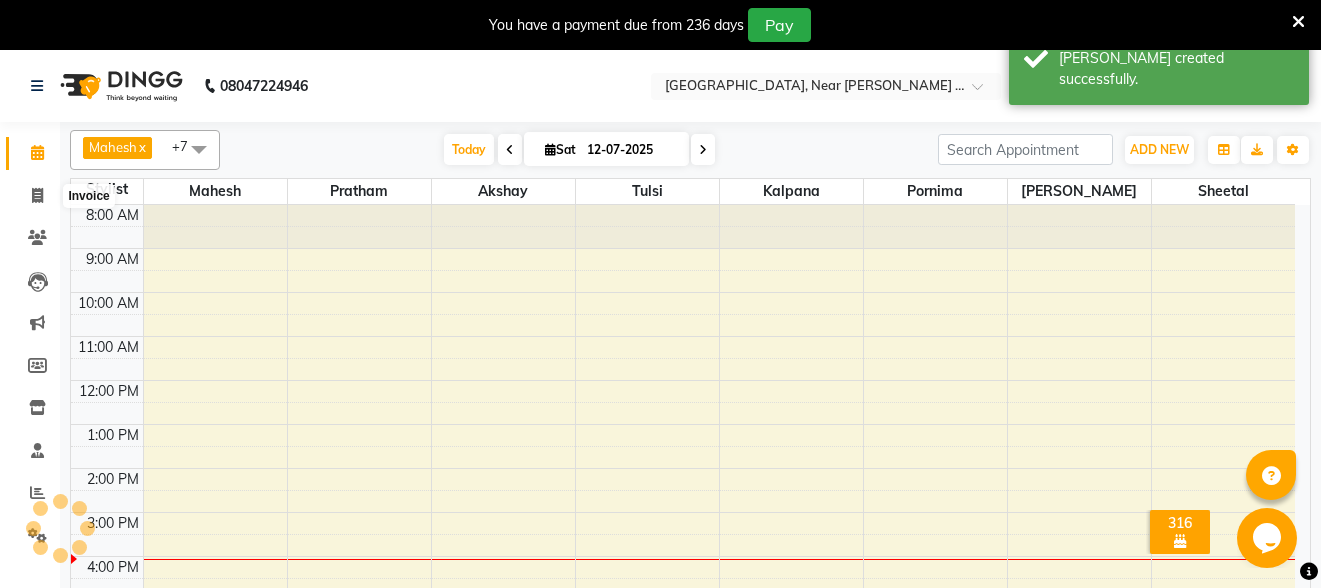 select on "service" 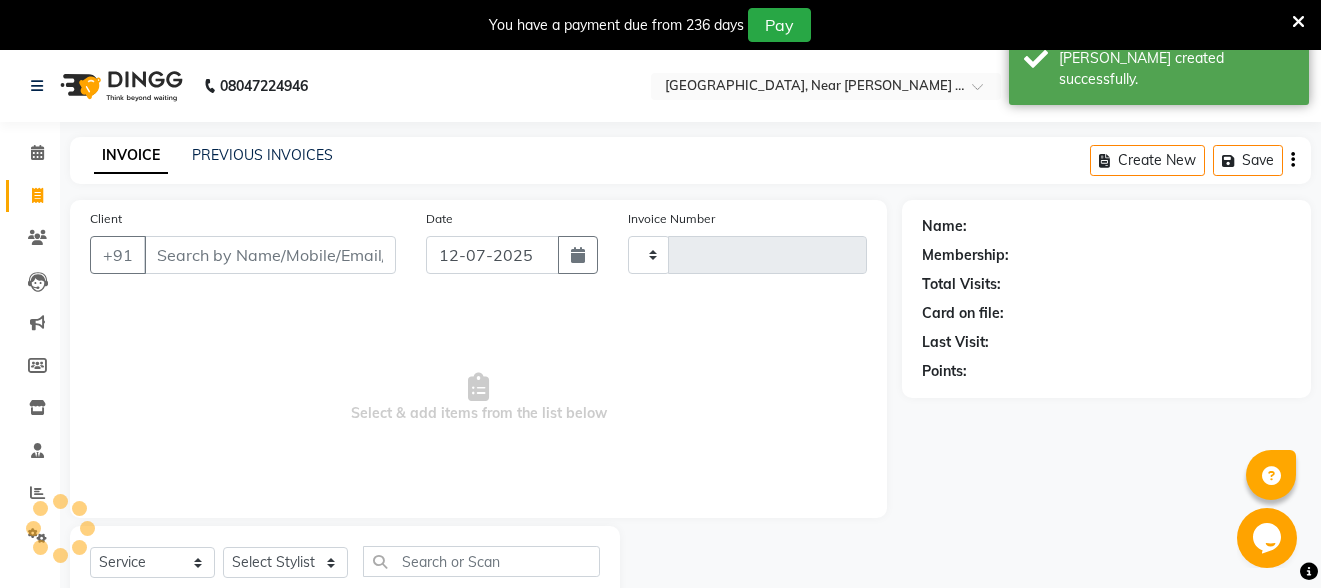 click on "Client" at bounding box center [270, 255] 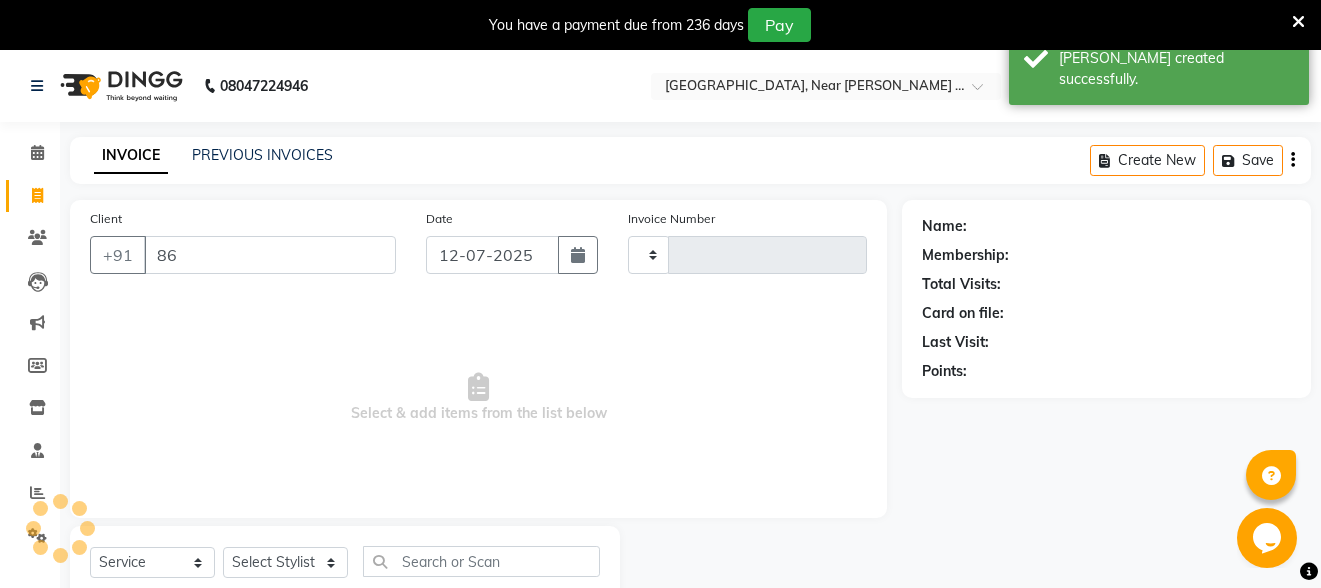 type on "86" 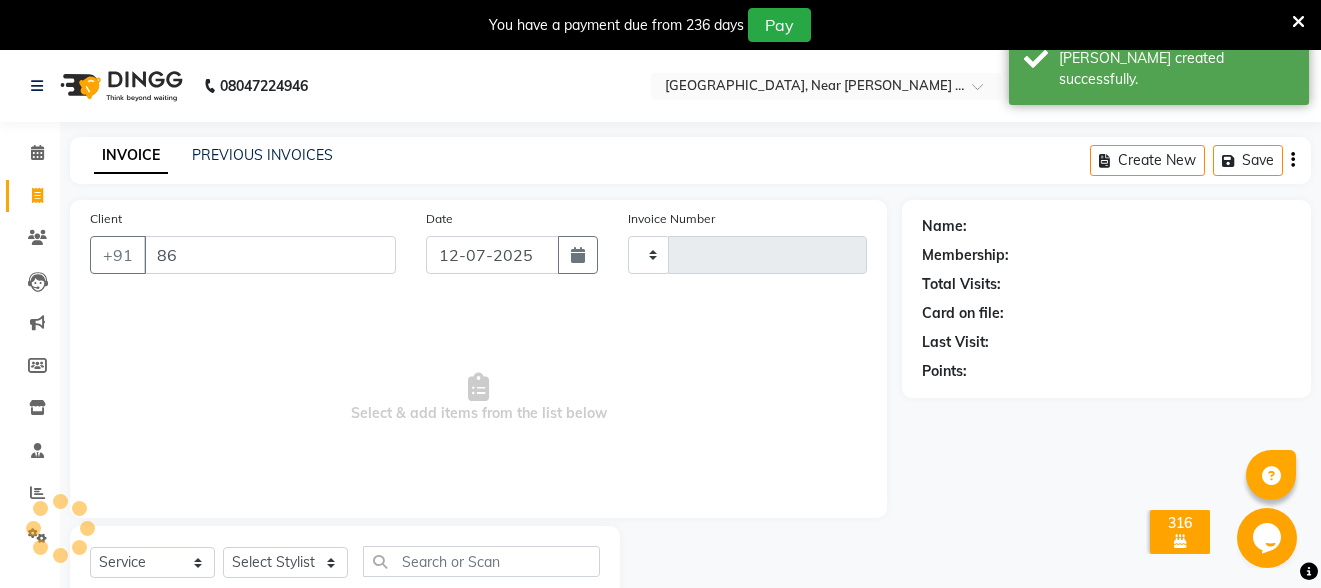 type on "0021" 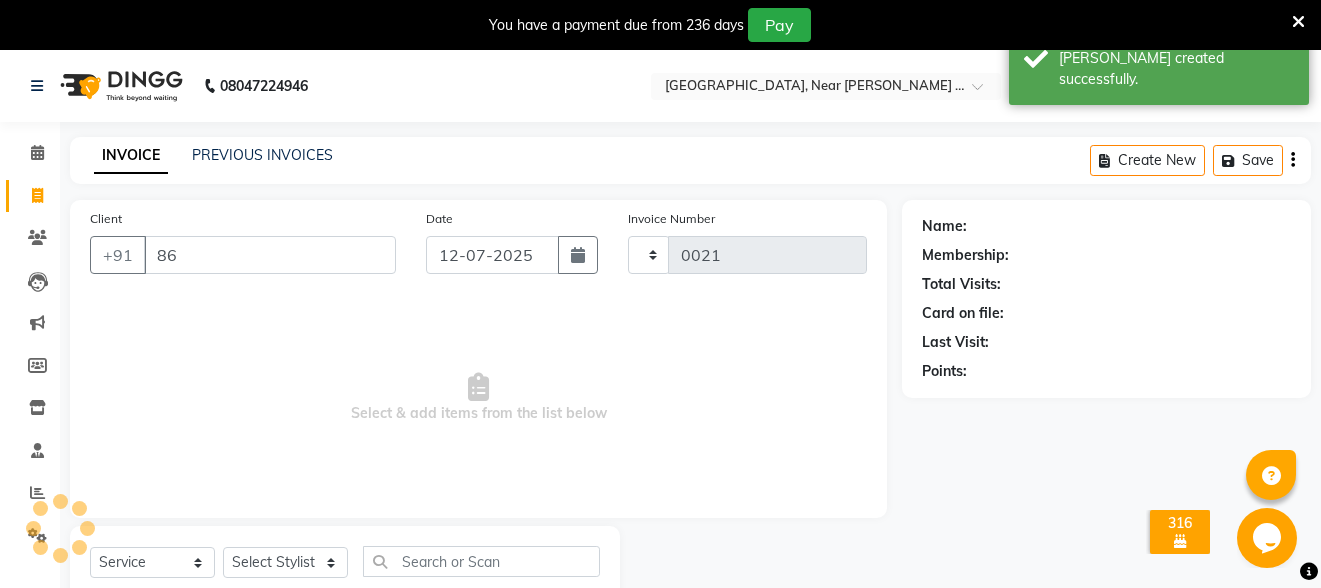 select on "5103" 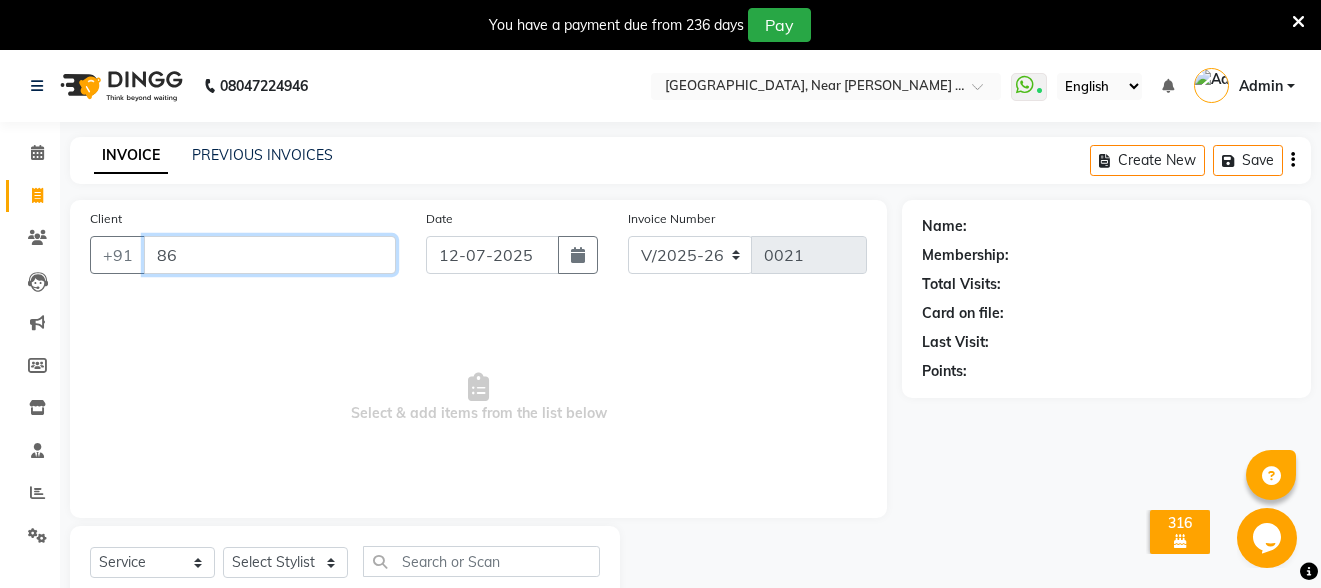 click on "86" at bounding box center (270, 255) 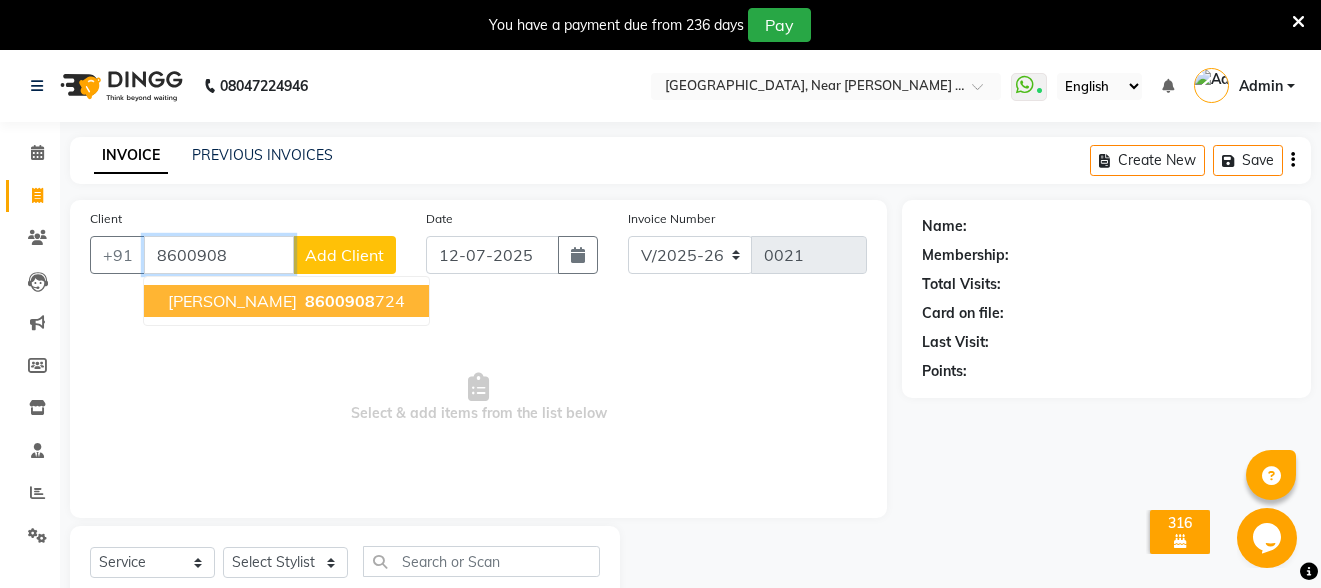 click on "[PERSON_NAME]   8600908 724" at bounding box center (286, 301) 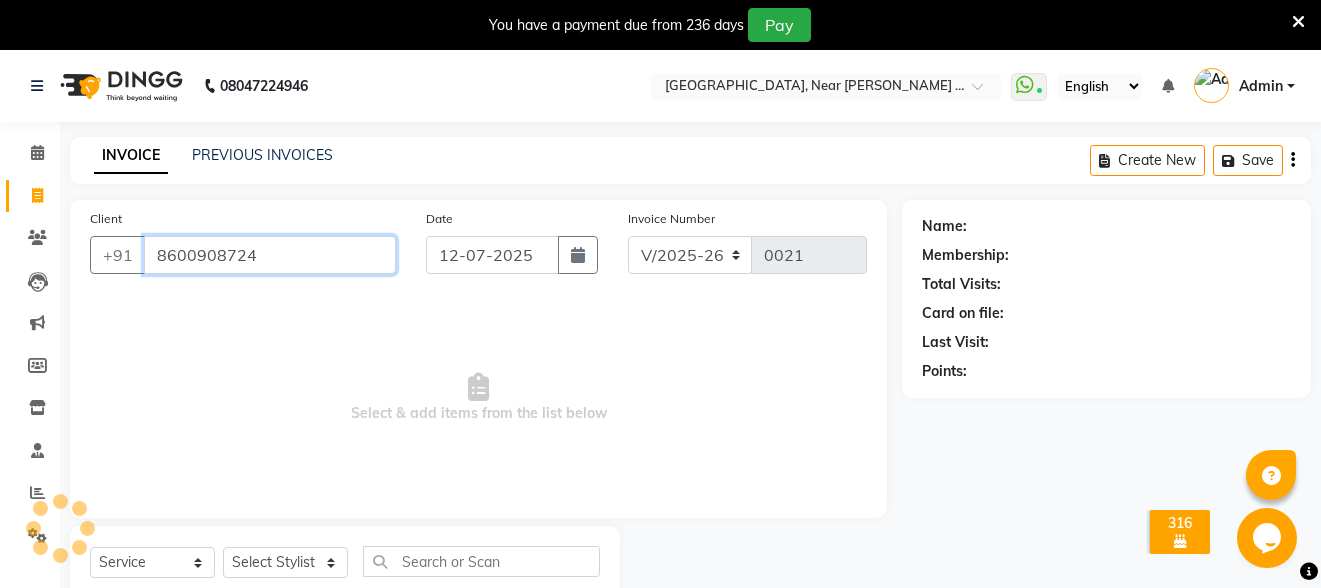 type on "8600908724" 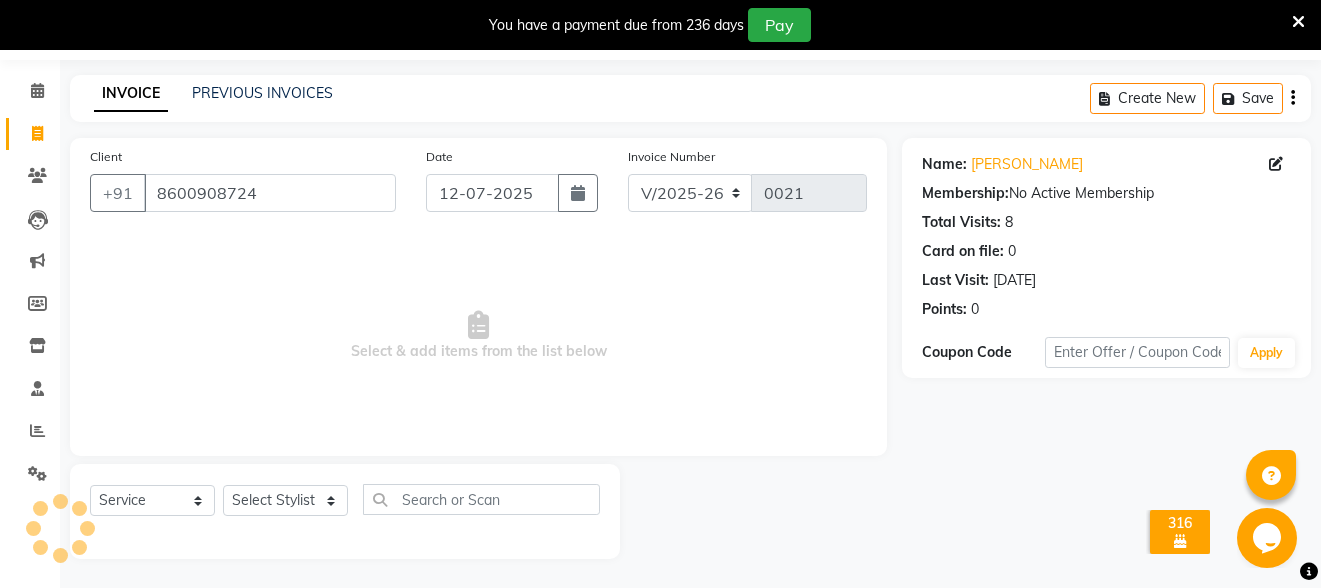 scroll, scrollTop: 63, scrollLeft: 0, axis: vertical 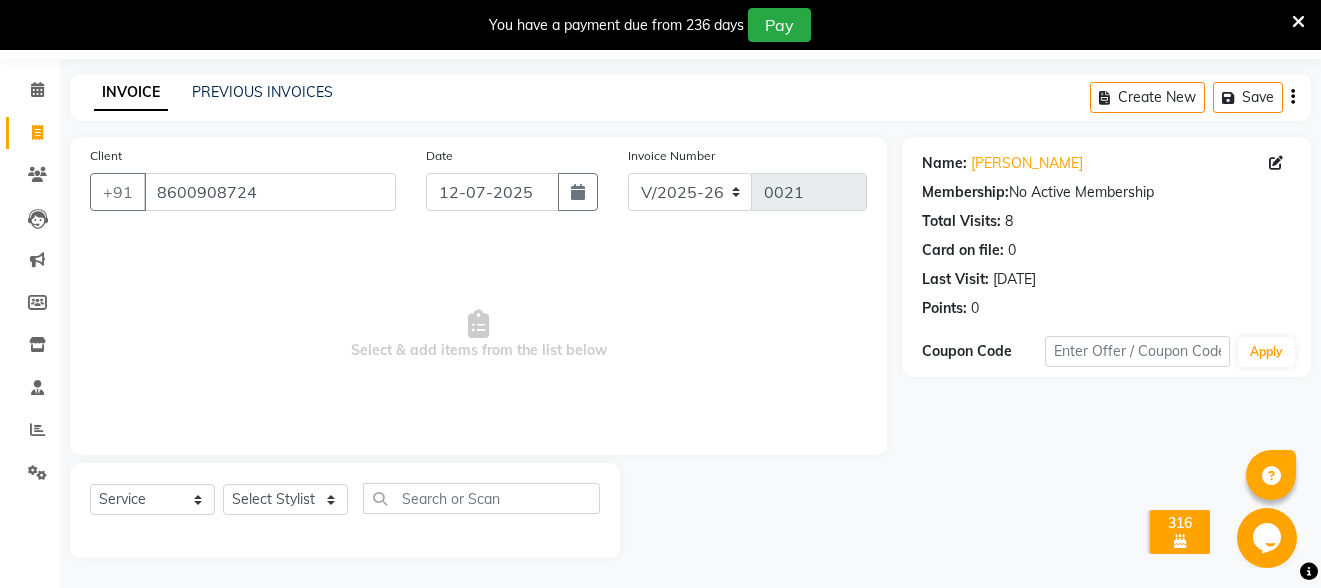 click on "Select  Service  Product  Membership  Package Voucher Prepaid Gift Card  Select Stylist Akshay Kalpana Mahesh [PERSON_NAME] Pornima [PERSON_NAME] Sheetal  Tulsi" 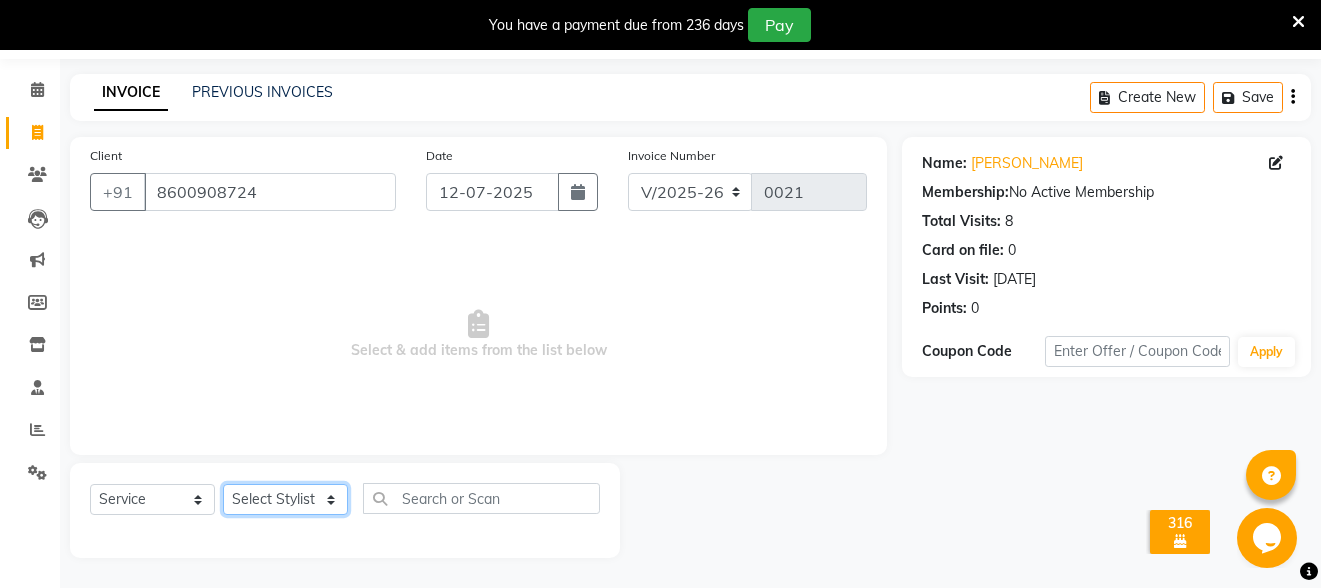 click on "Select Stylist Akshay Kalpana Mahesh [PERSON_NAME] Pornima [PERSON_NAME] Sheetal  Tulsi" 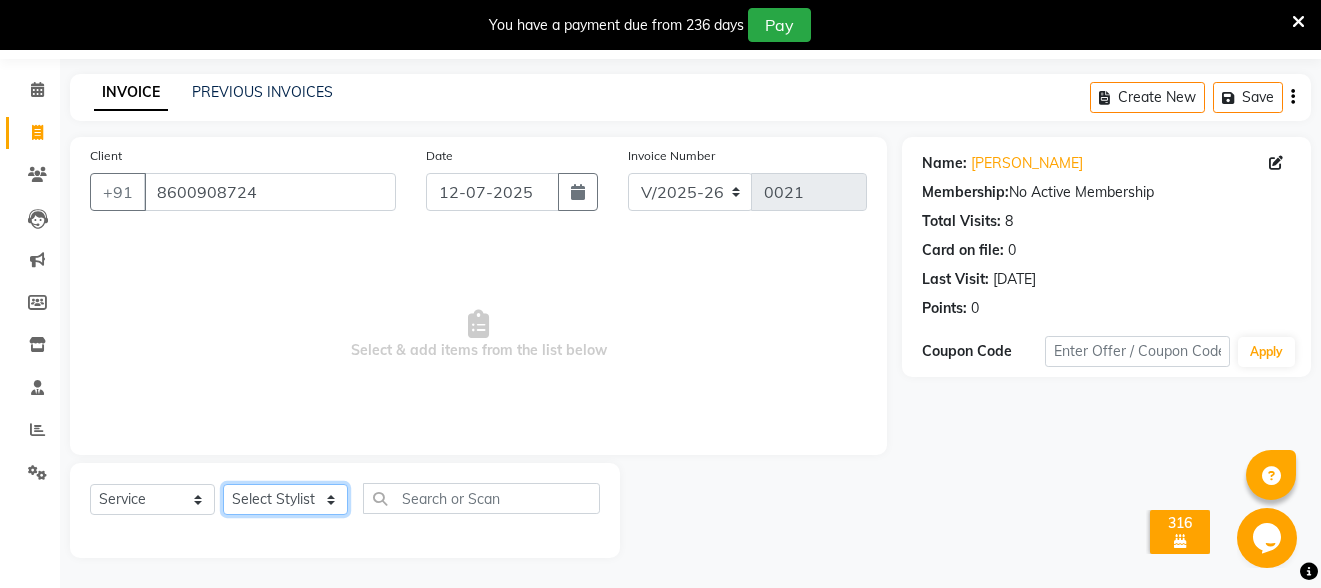 select on "32245" 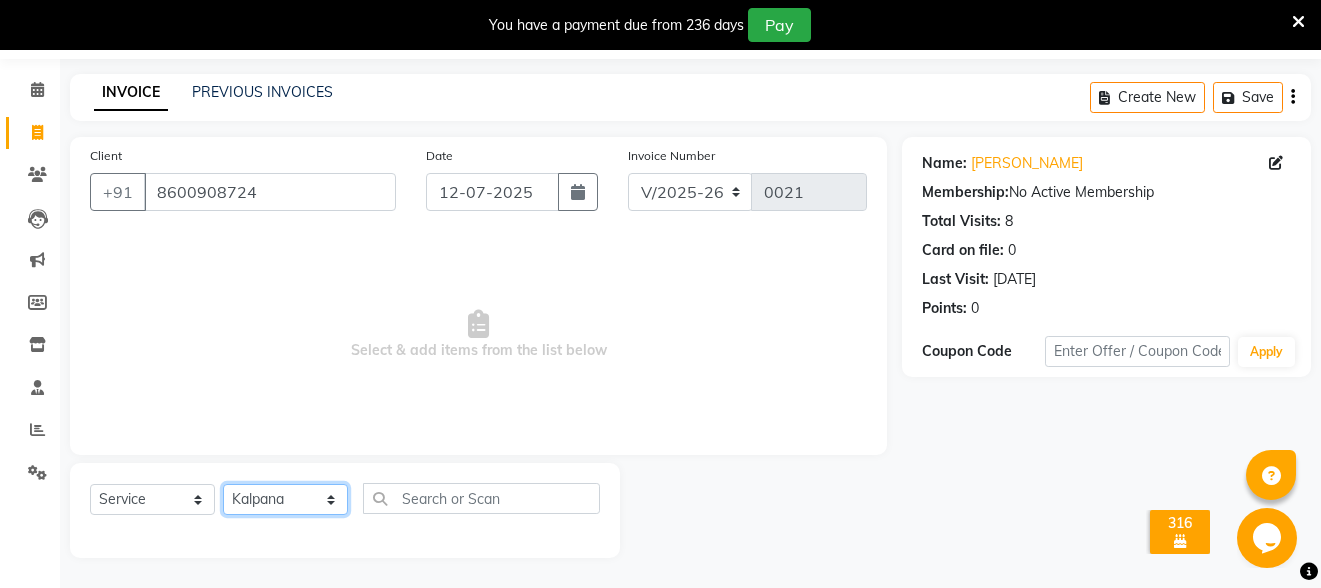 click on "Select Stylist Akshay Kalpana Mahesh [PERSON_NAME] Pornima [PERSON_NAME] Sheetal  Tulsi" 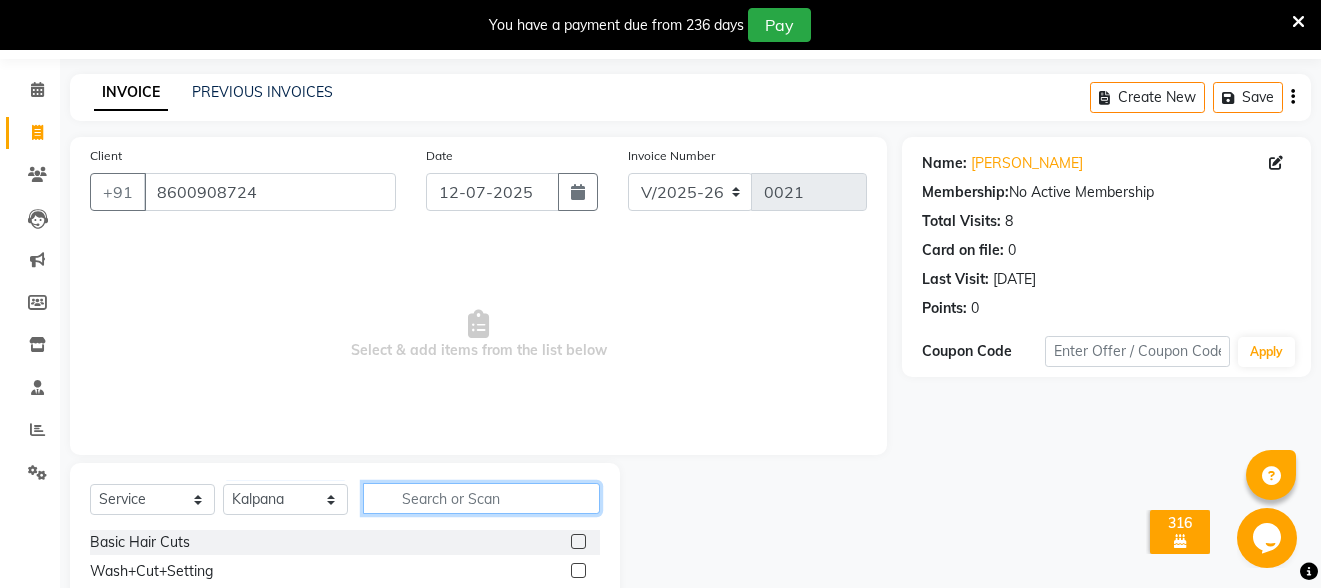 click 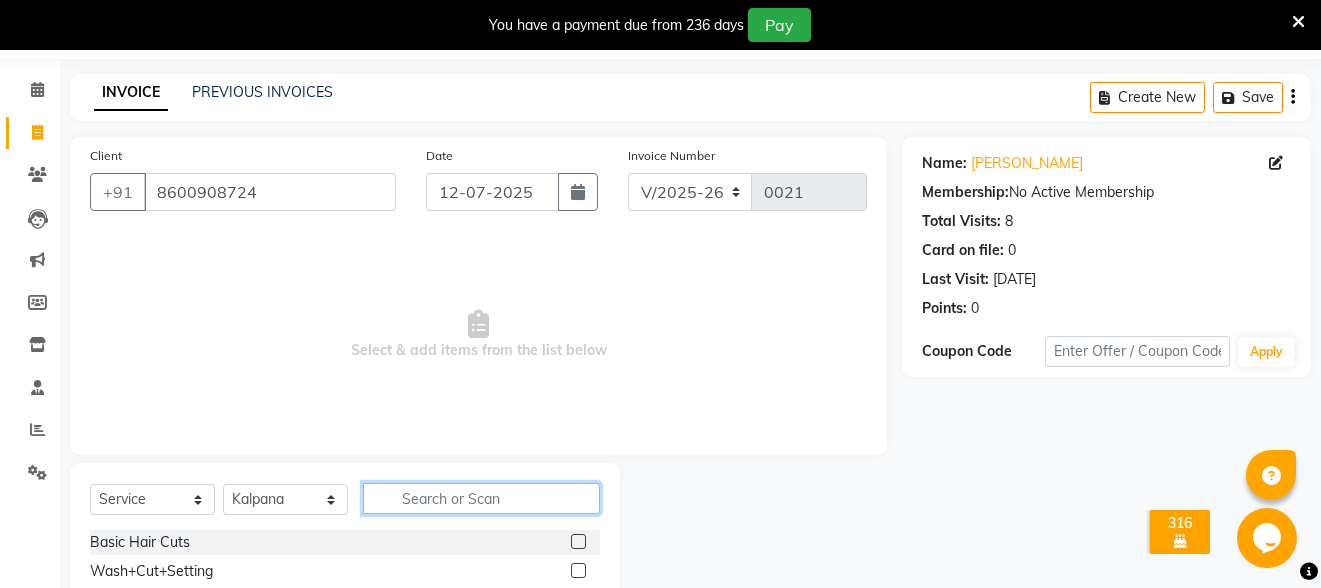 click 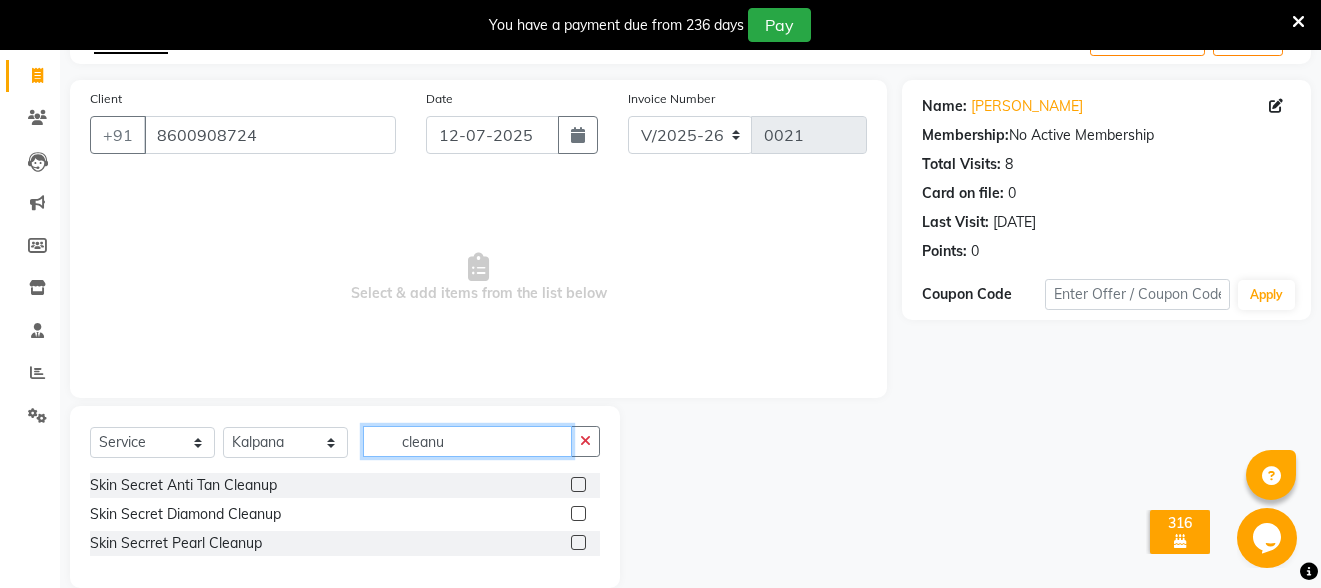 scroll, scrollTop: 150, scrollLeft: 0, axis: vertical 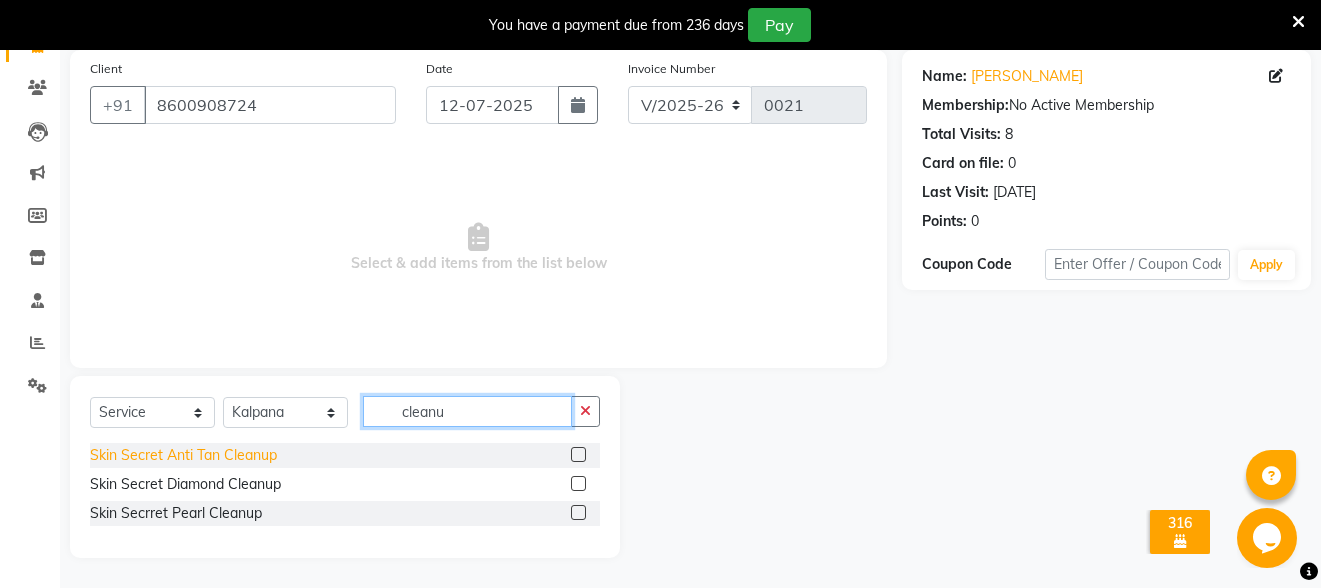 type on "cleanu" 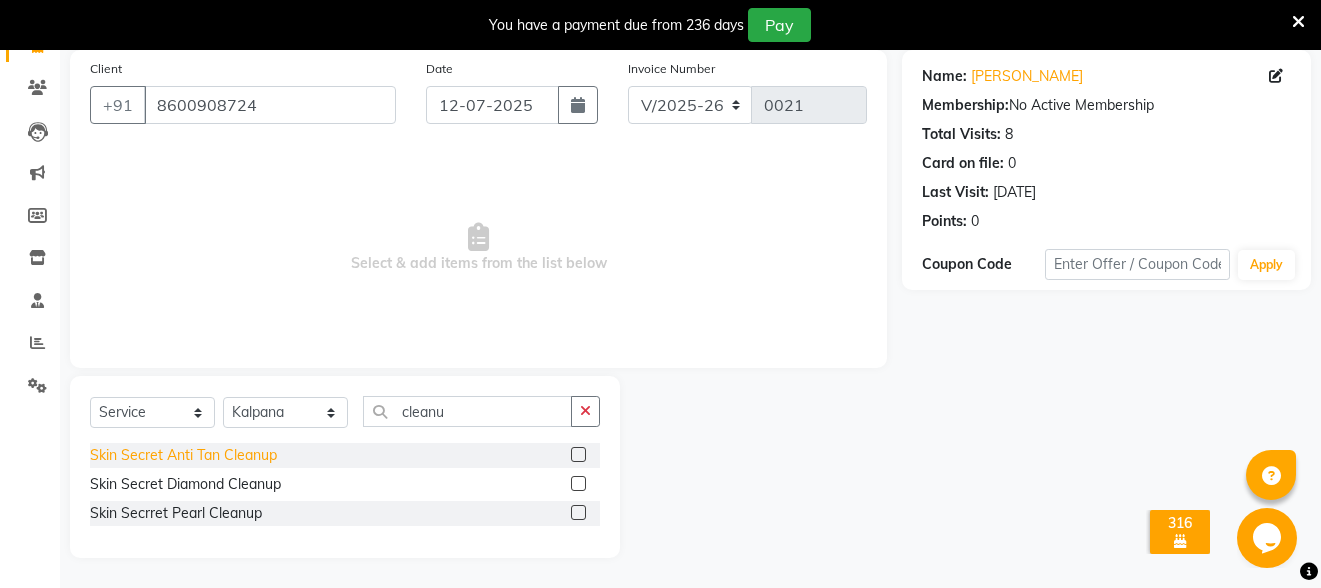click on "Skin Secret Anti Tan Cleanup" 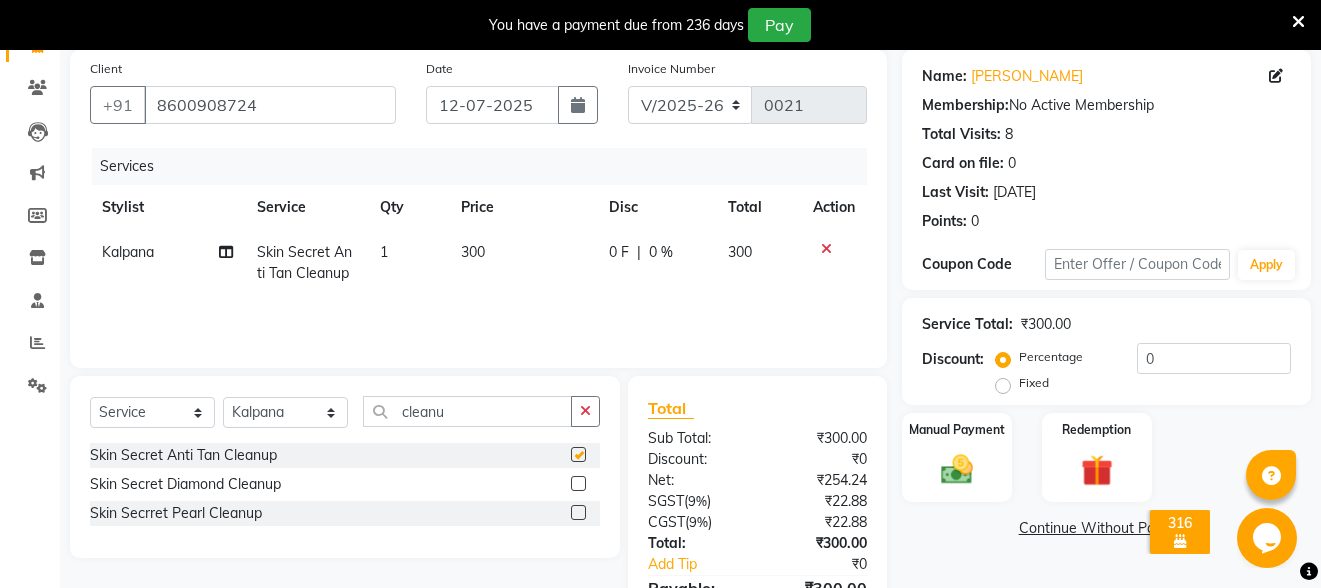 checkbox on "false" 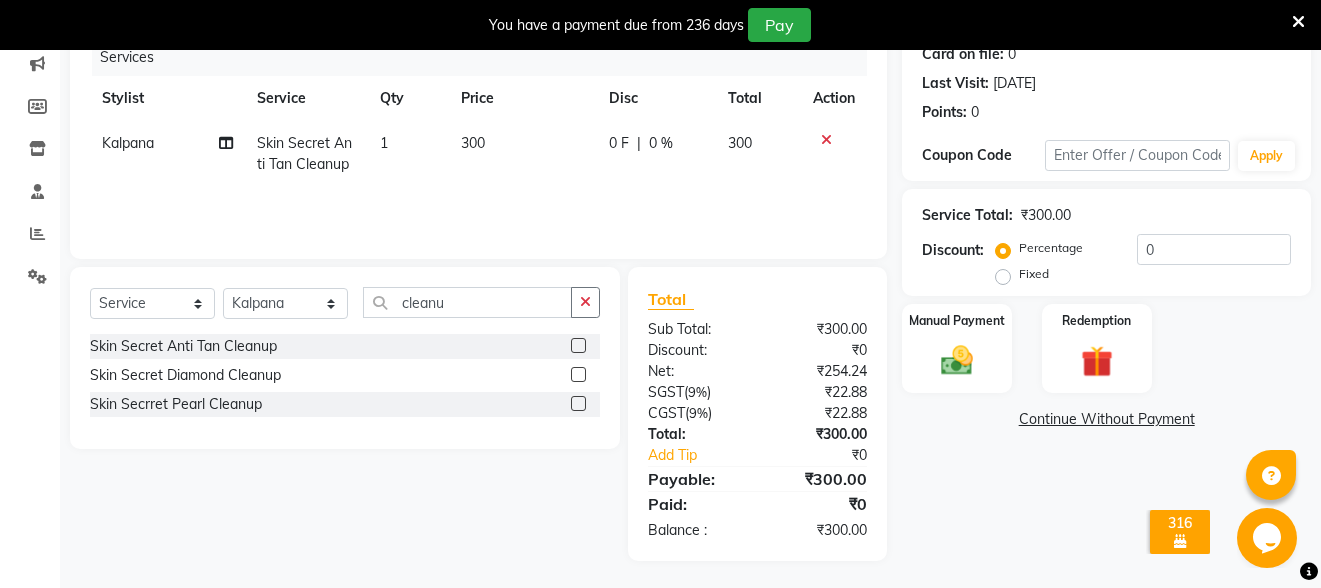 scroll, scrollTop: 262, scrollLeft: 0, axis: vertical 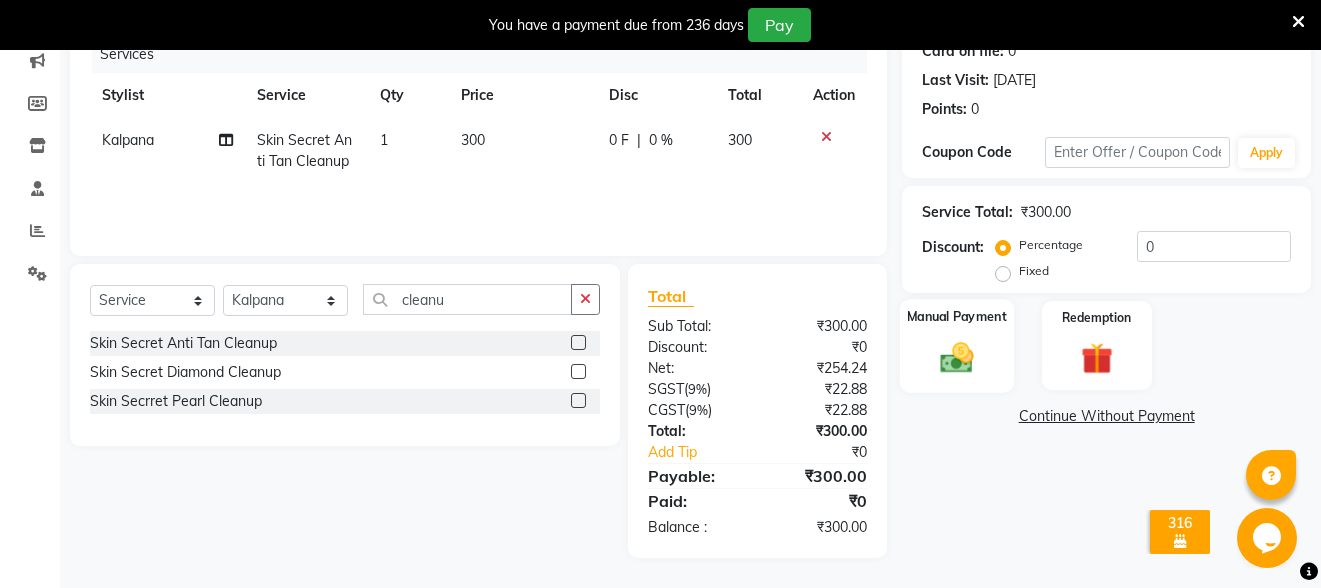 click 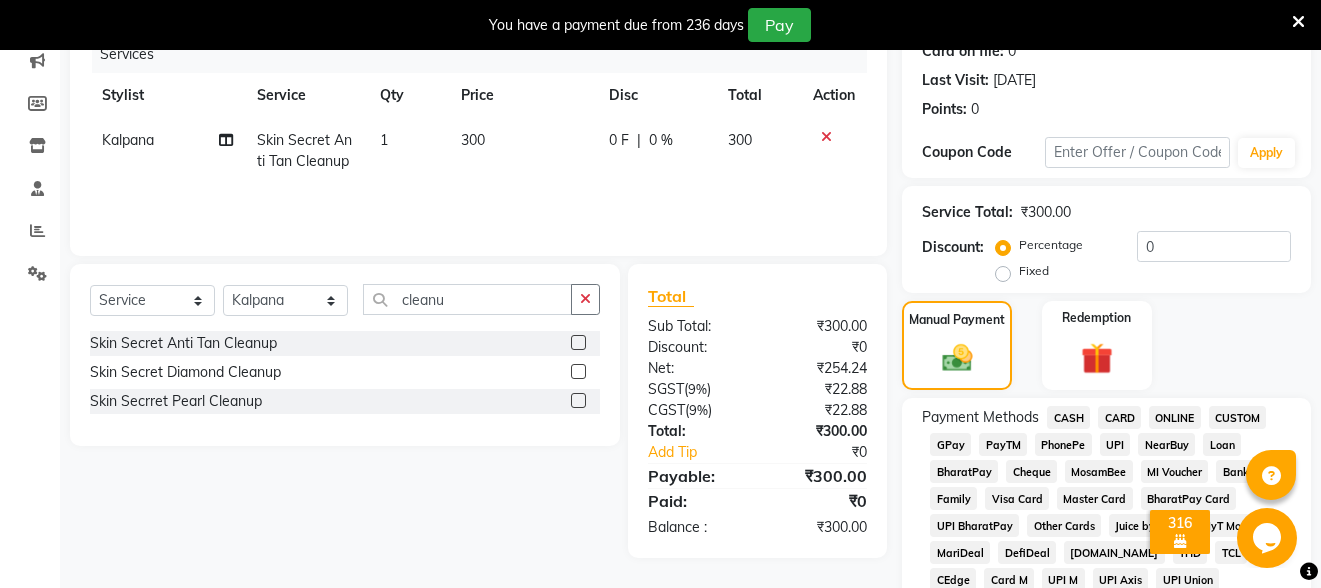 click on "ONLINE" 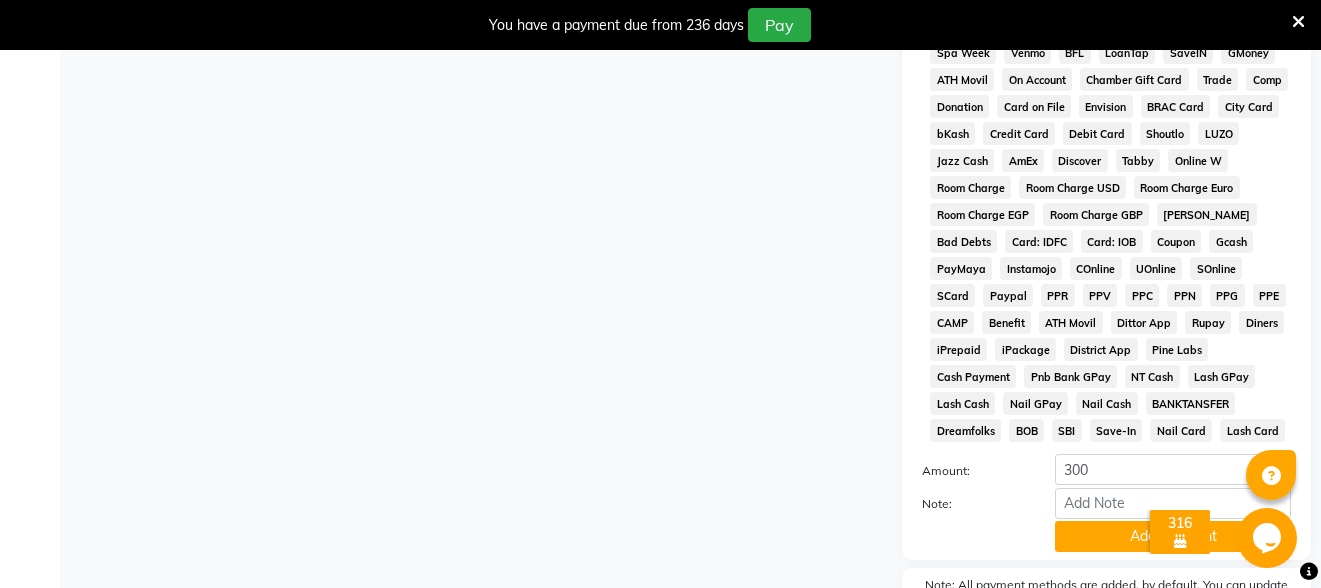 scroll, scrollTop: 989, scrollLeft: 0, axis: vertical 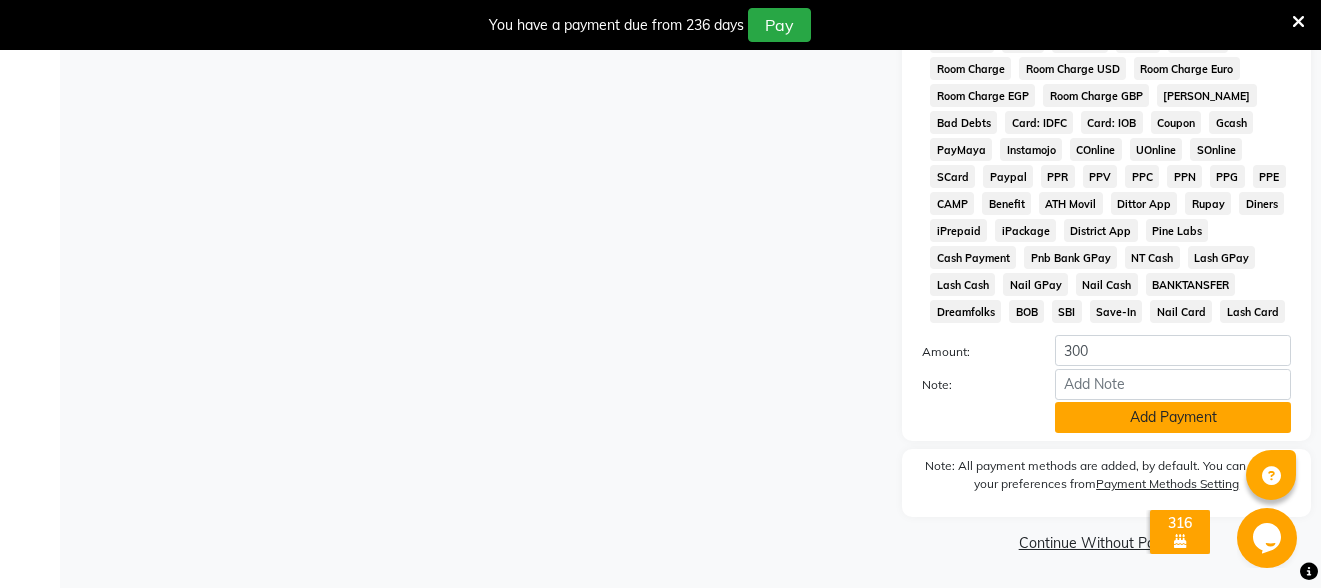 click on "Add Payment" 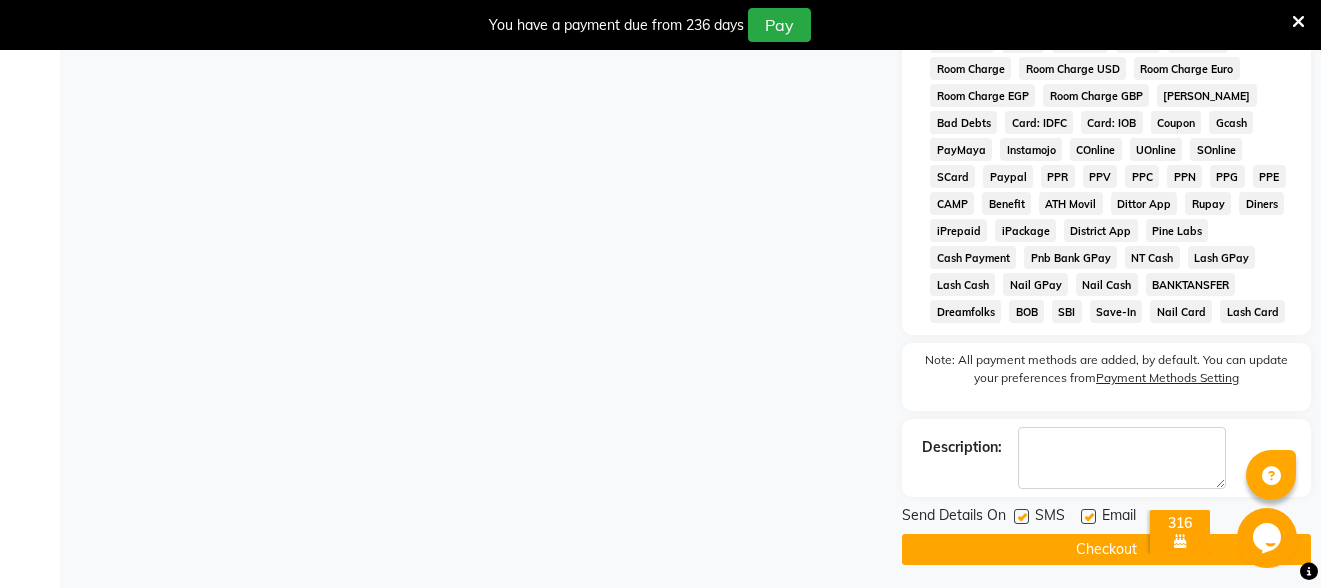 click on "Checkout" 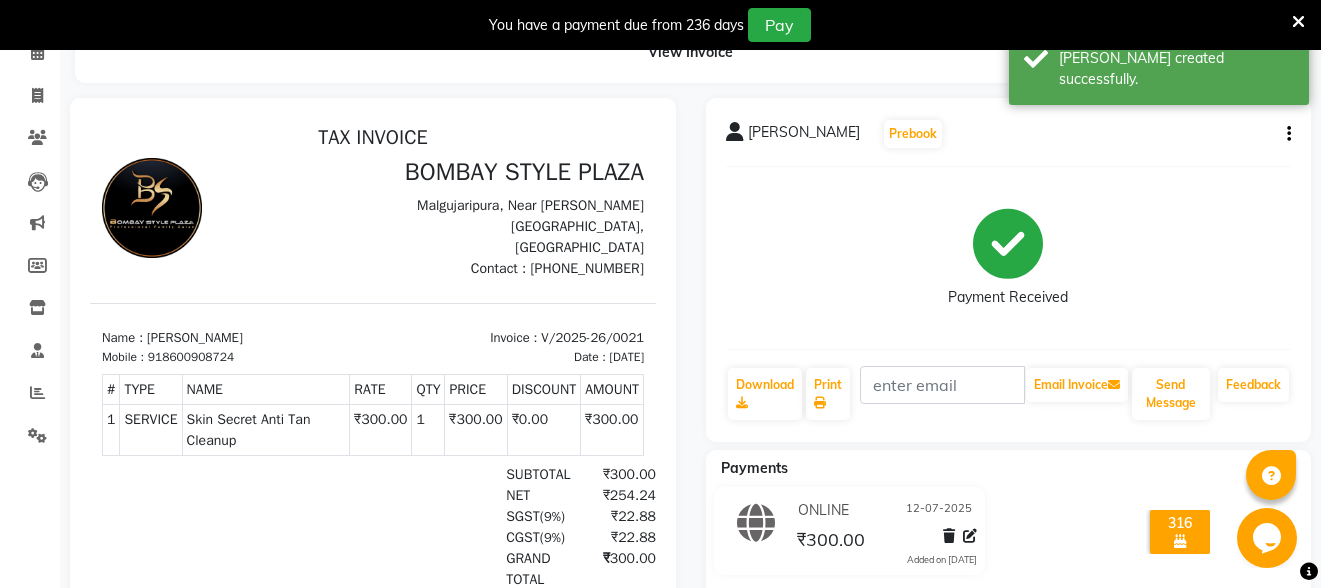 scroll, scrollTop: 0, scrollLeft: 0, axis: both 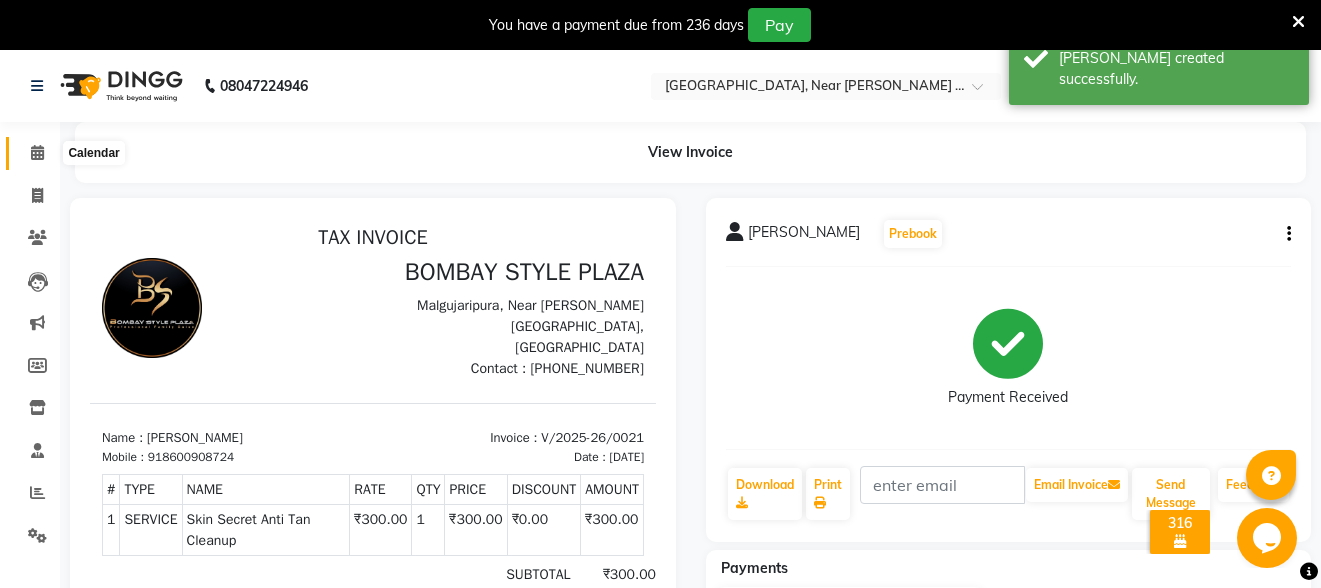 click 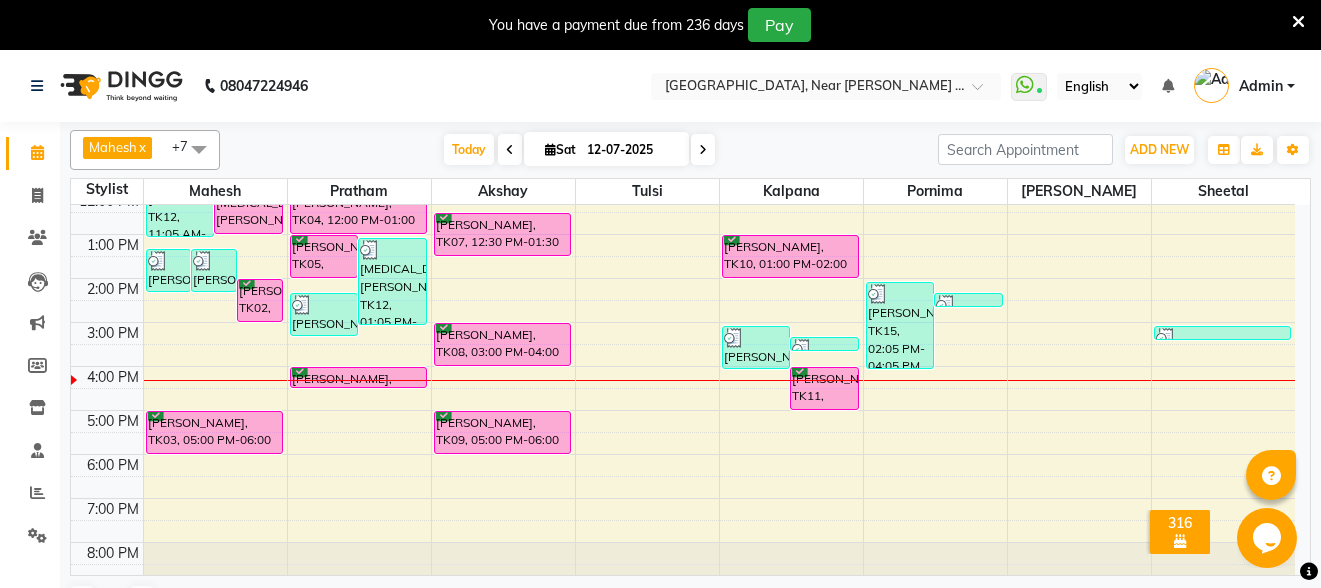 scroll, scrollTop: 201, scrollLeft: 0, axis: vertical 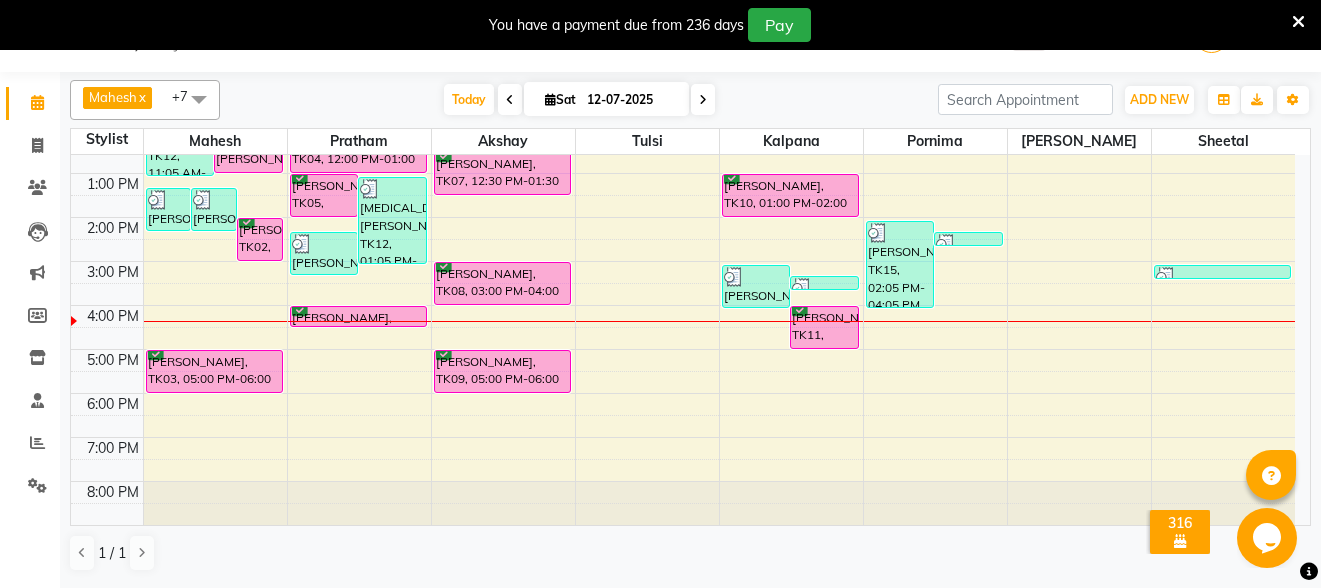click at bounding box center [107, 250] 